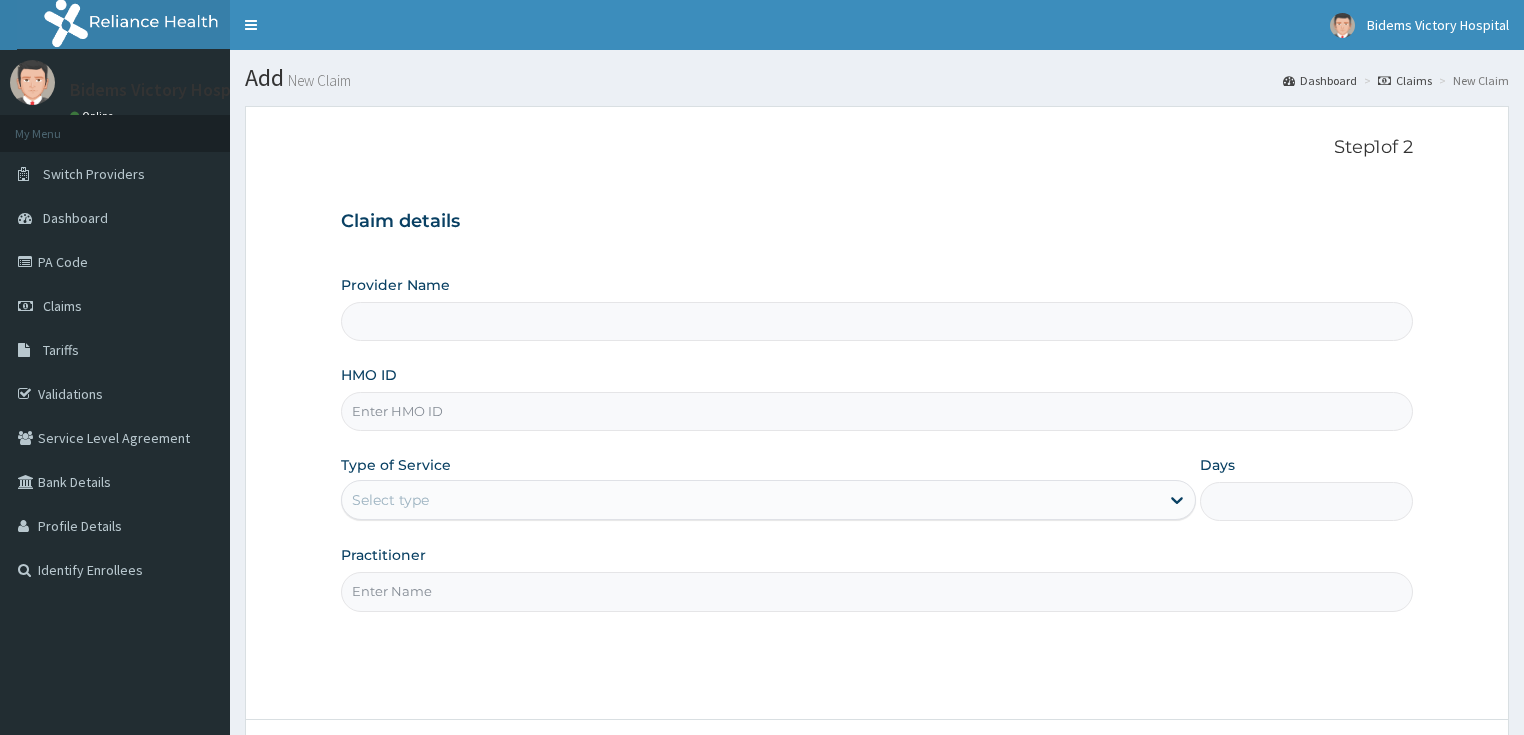 scroll, scrollTop: 0, scrollLeft: 0, axis: both 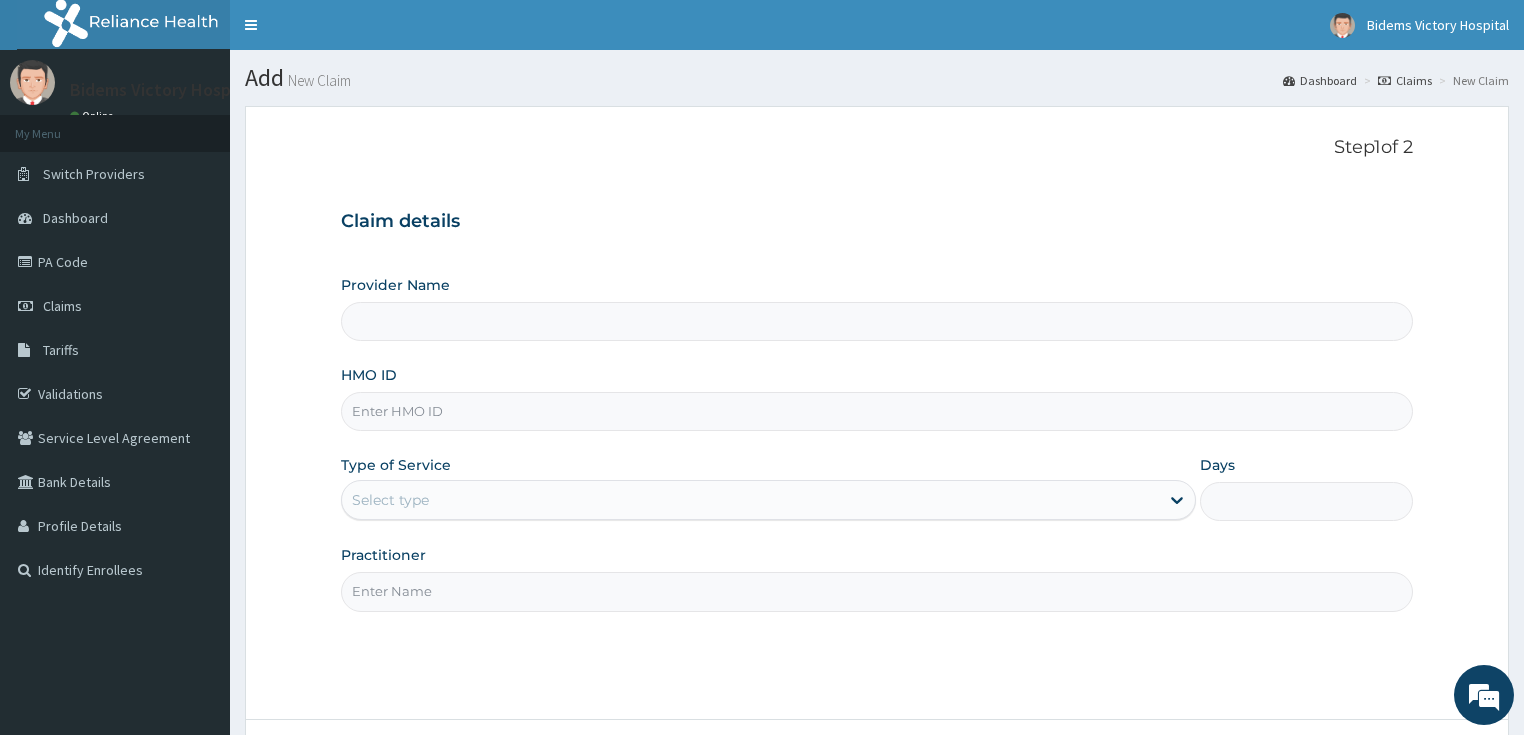 paste on "NBL/10502/A" 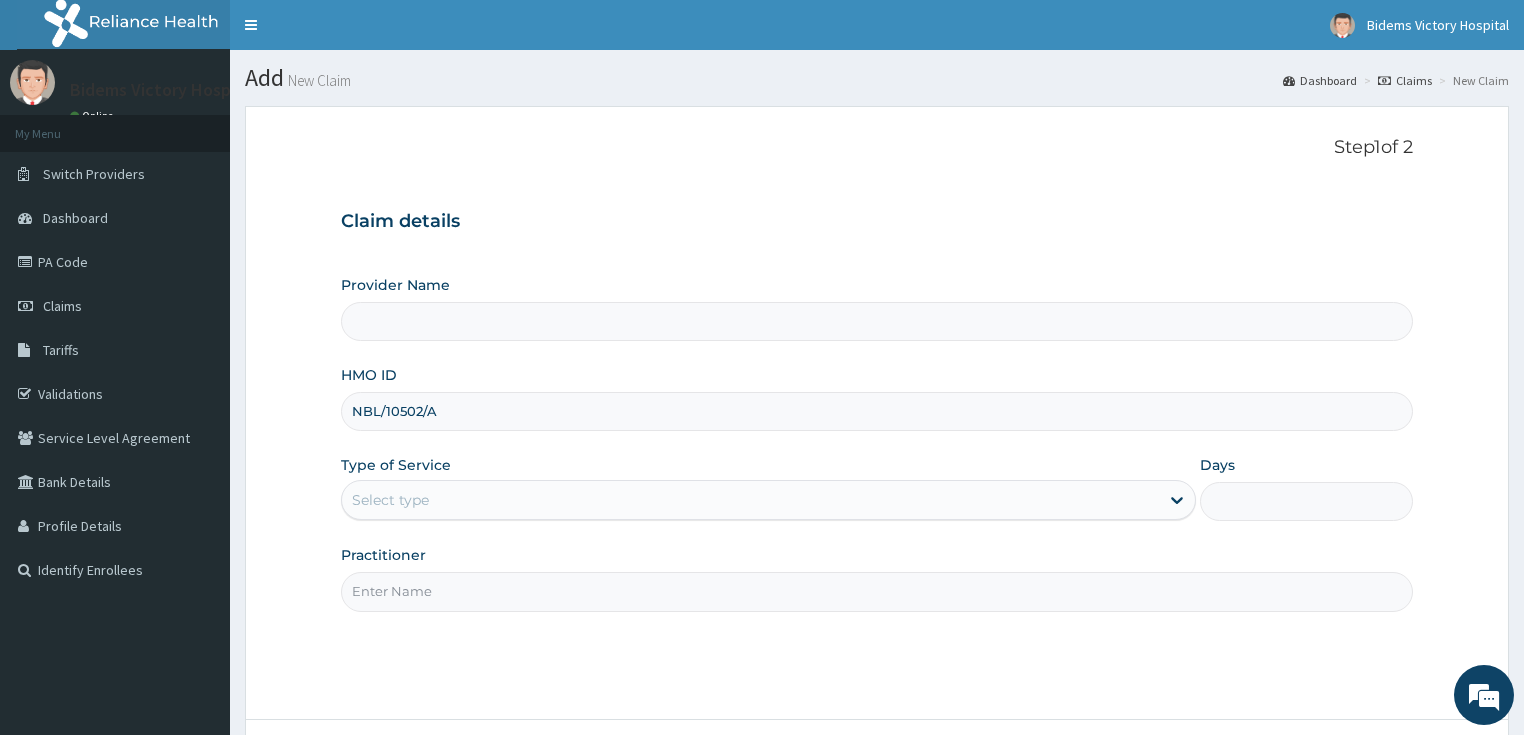 type on "Bidems Victory Hospital" 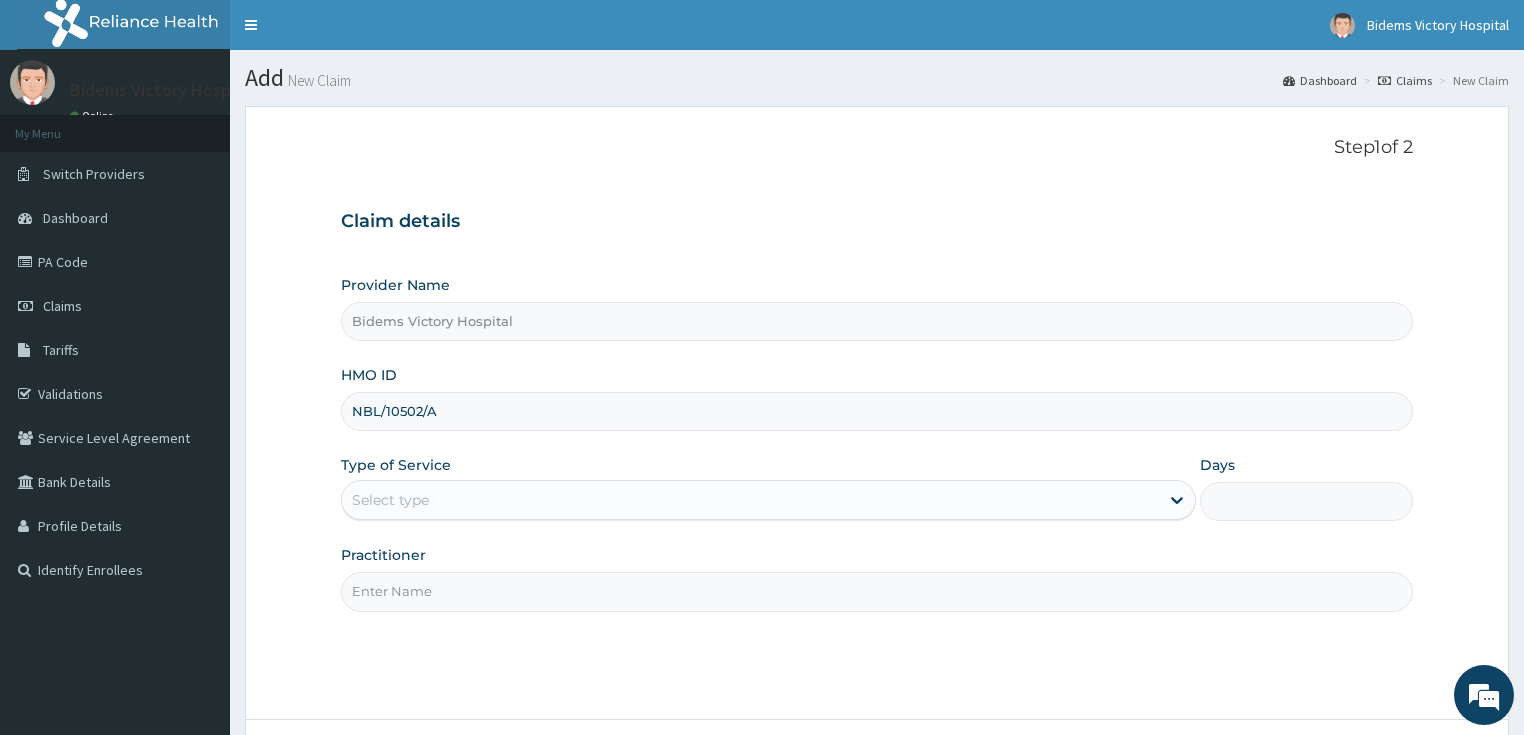 type on "NBL/10502/A" 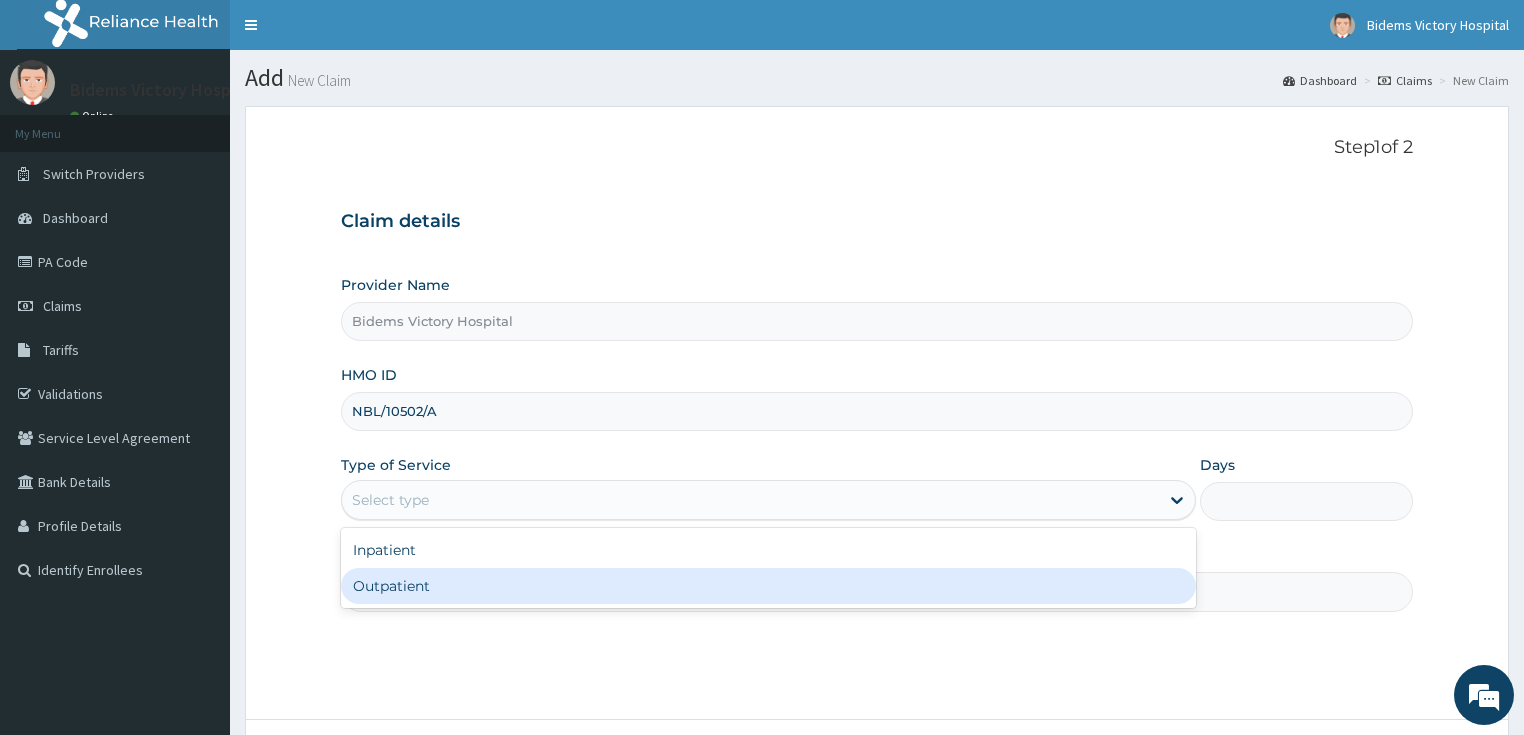 click on "Outpatient" at bounding box center (768, 586) 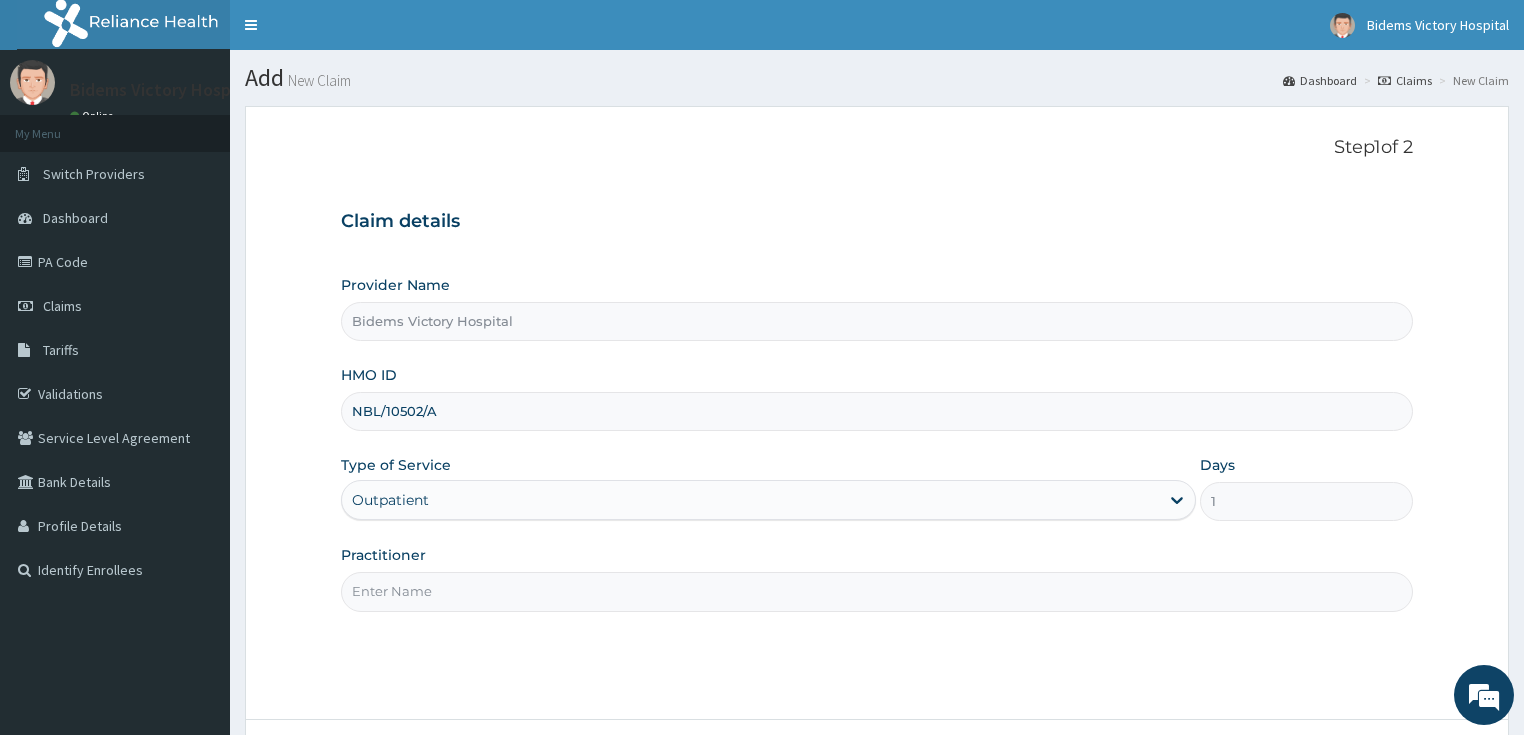 click on "Practitioner" at bounding box center [877, 591] 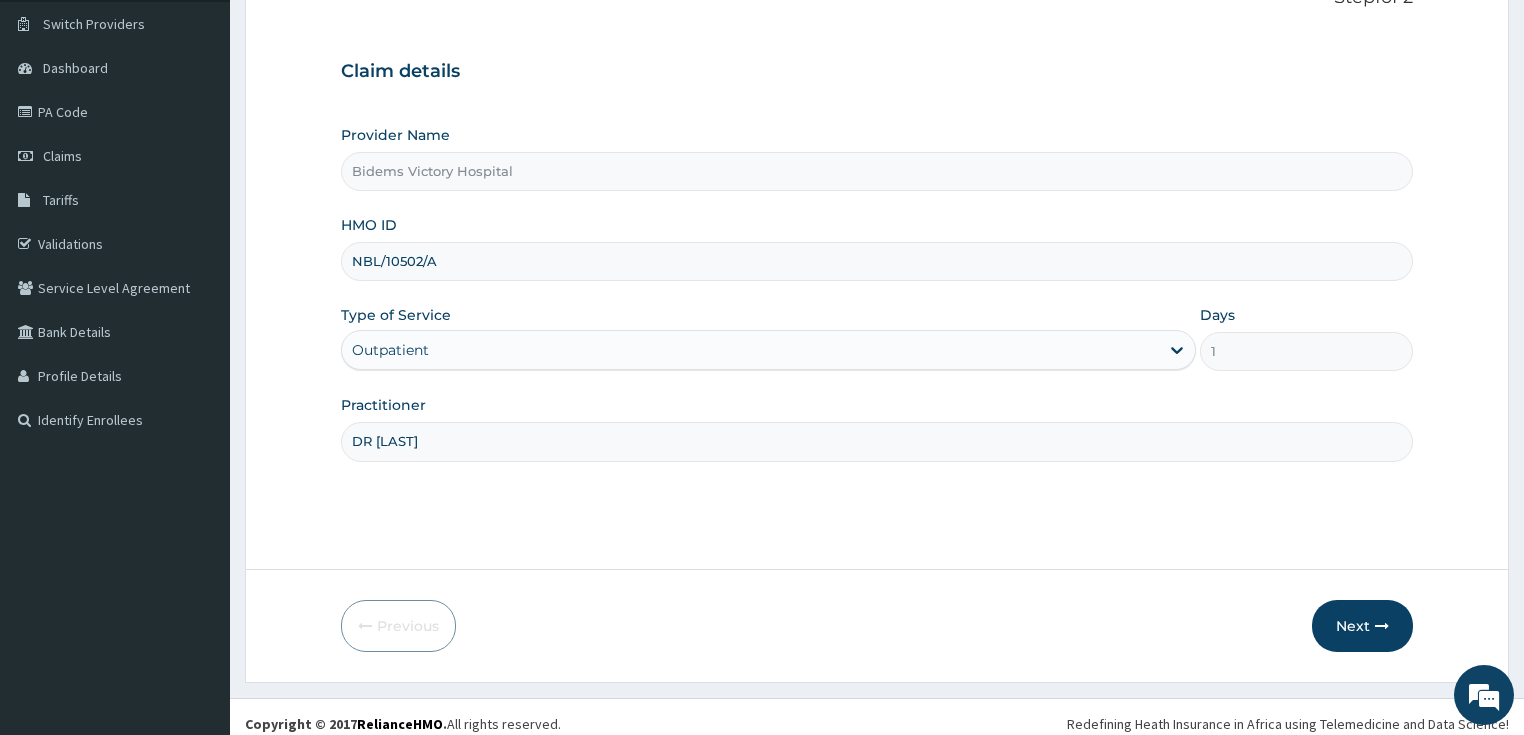 scroll, scrollTop: 163, scrollLeft: 0, axis: vertical 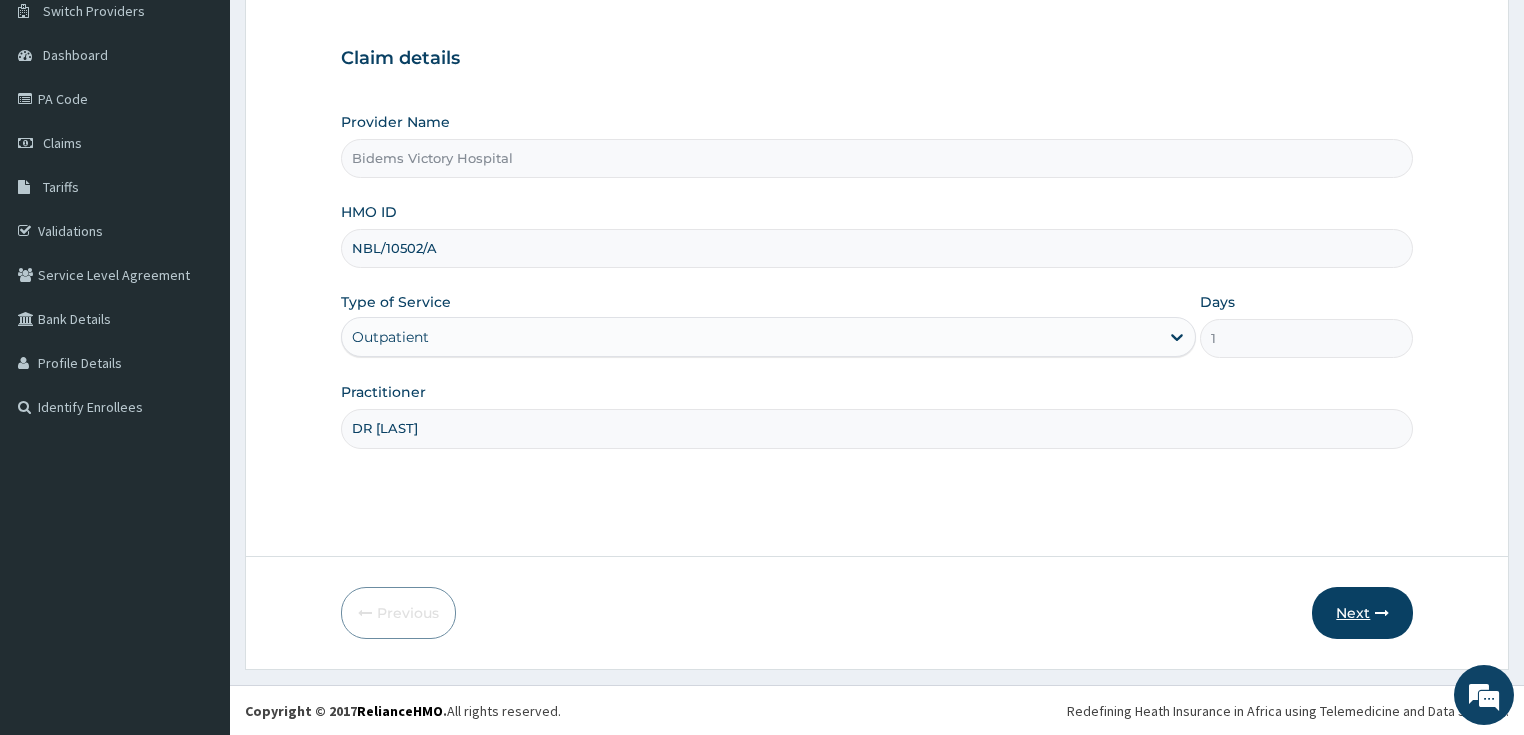 click on "Next" at bounding box center [1362, 613] 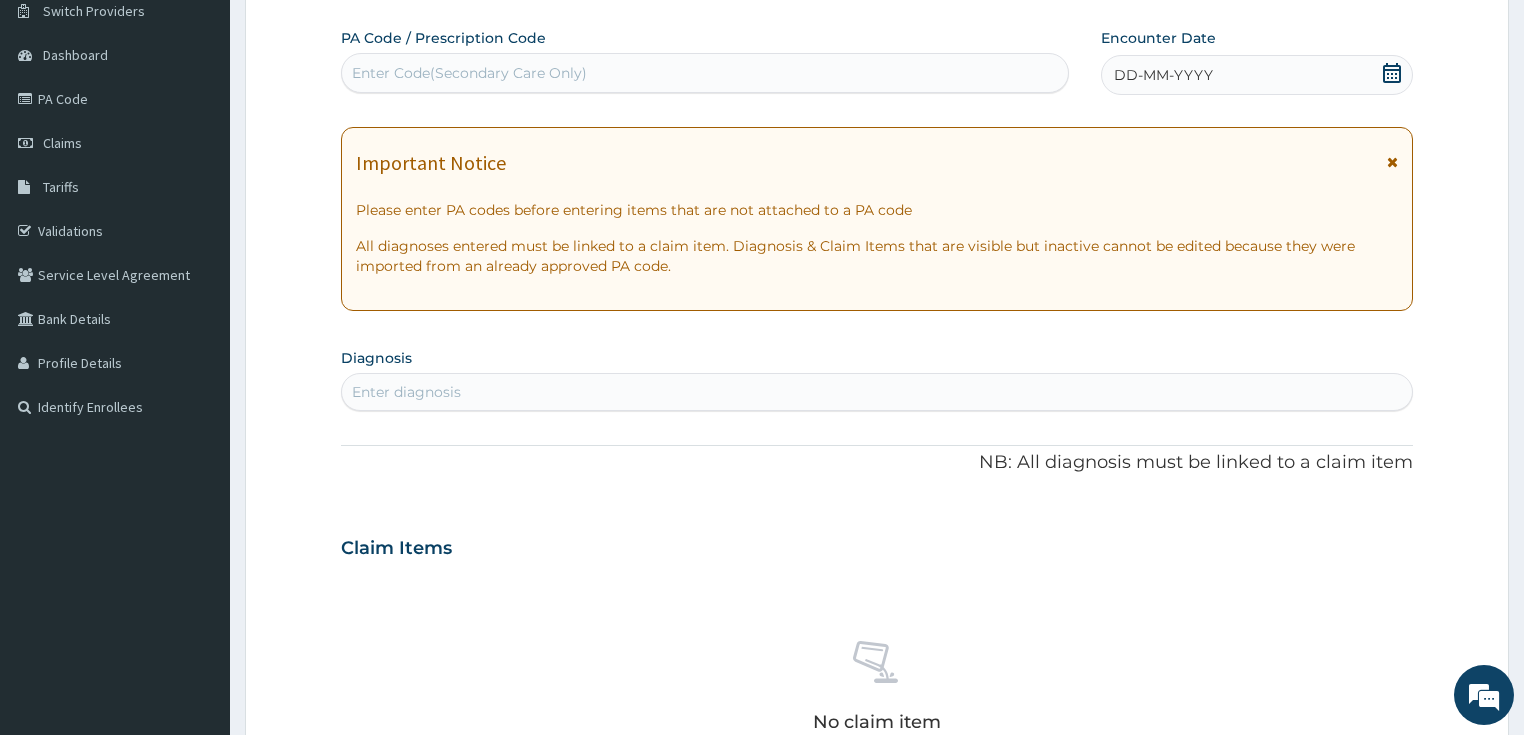 click on "Enter Code(Secondary Care Only)" at bounding box center [469, 73] 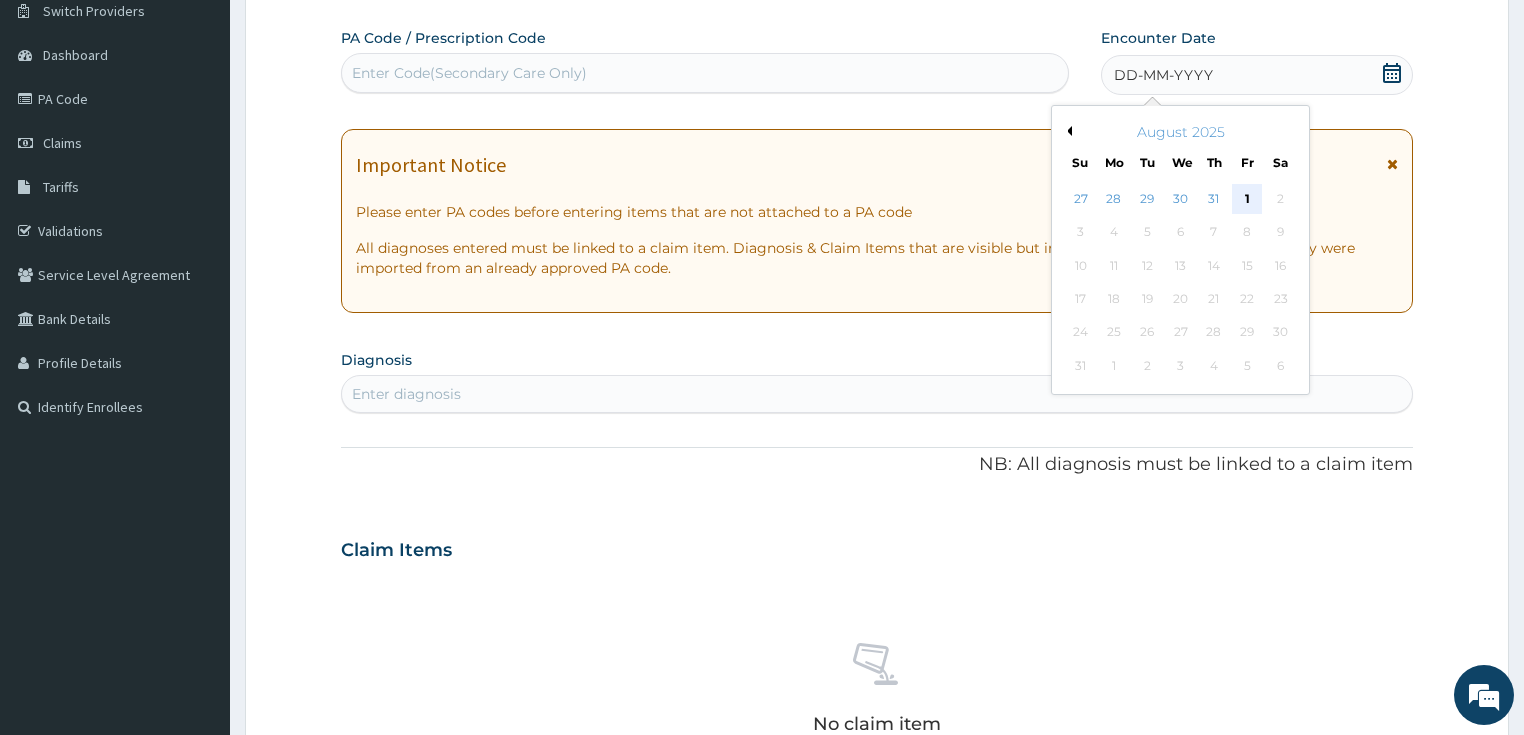 click on "1" at bounding box center [1247, 199] 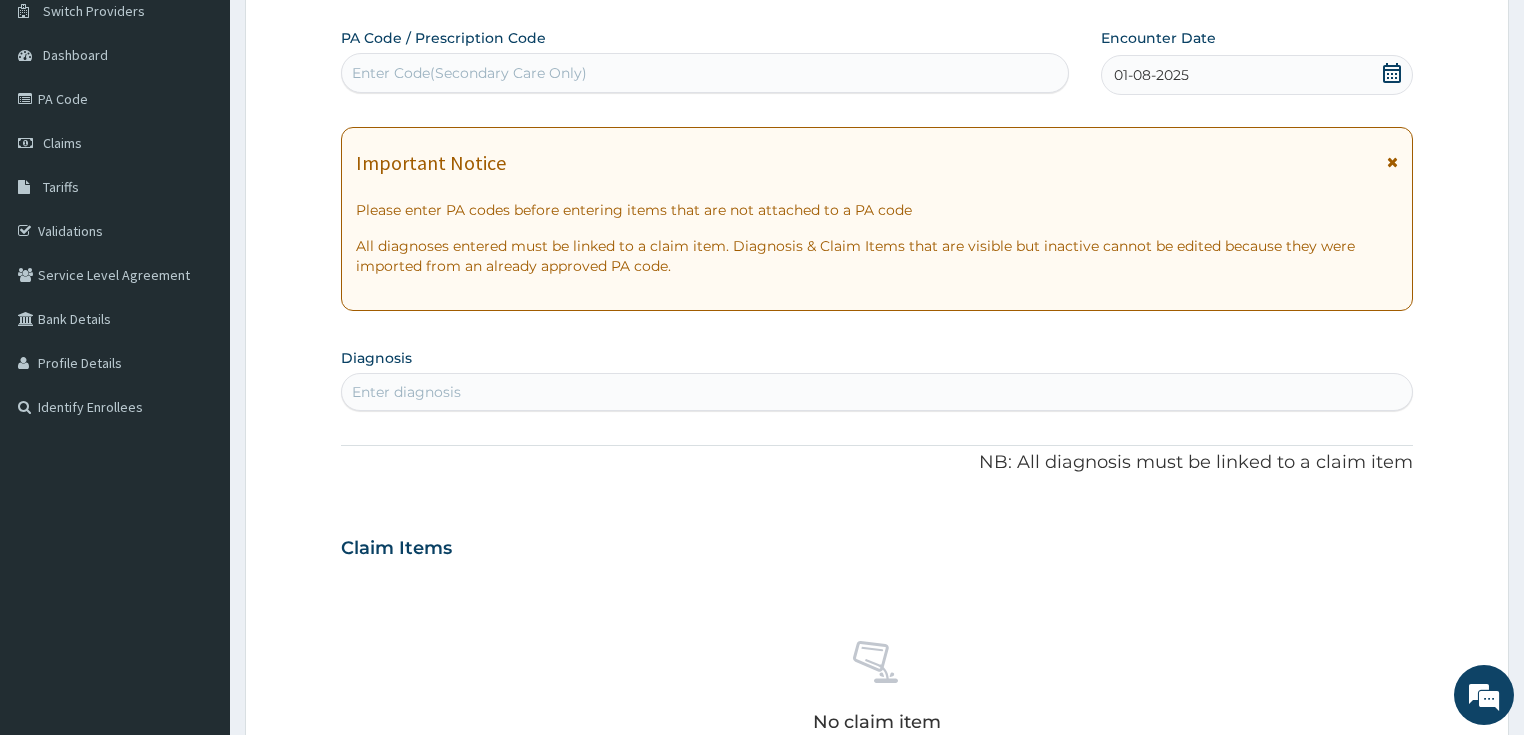 click on "Enter diagnosis" at bounding box center [406, 392] 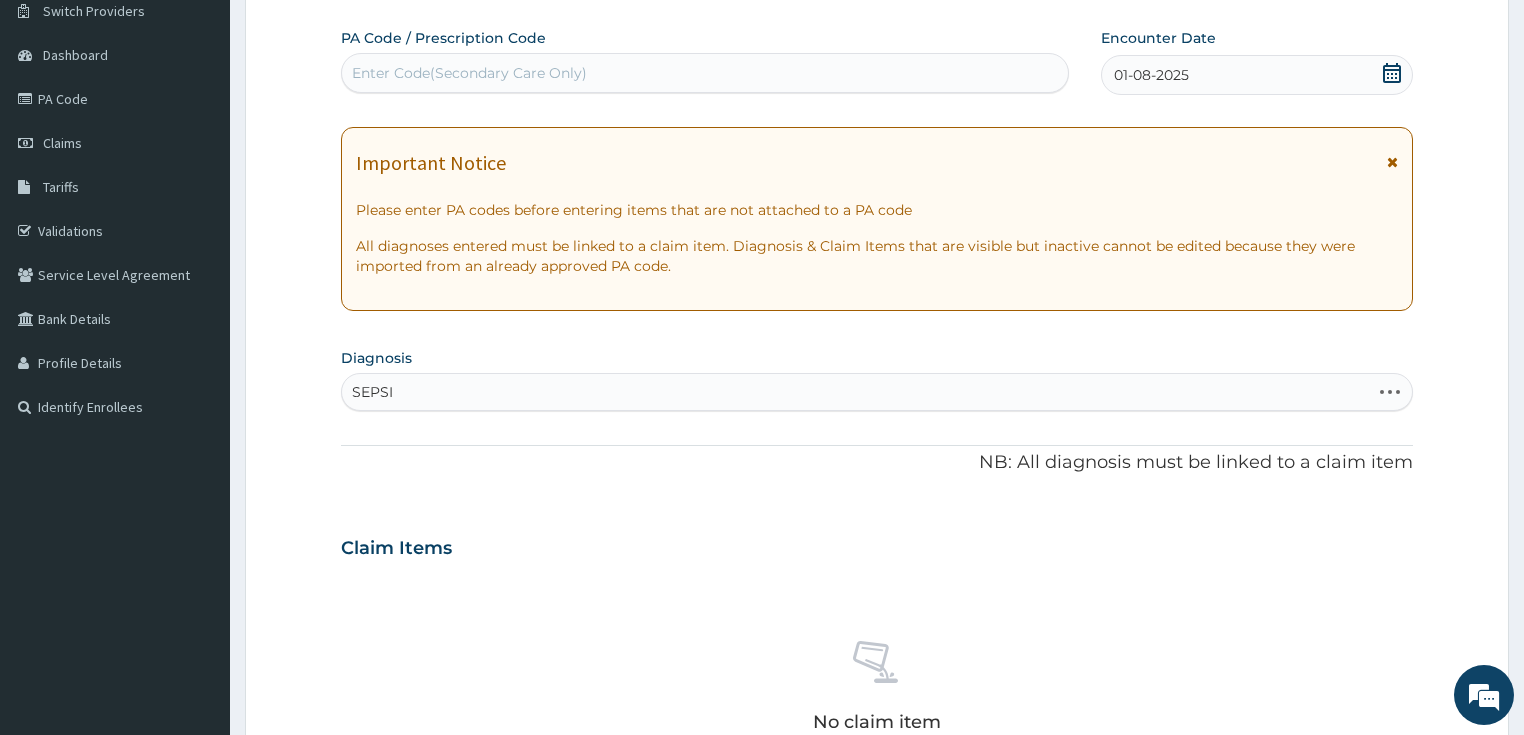 type on "SEPSIS" 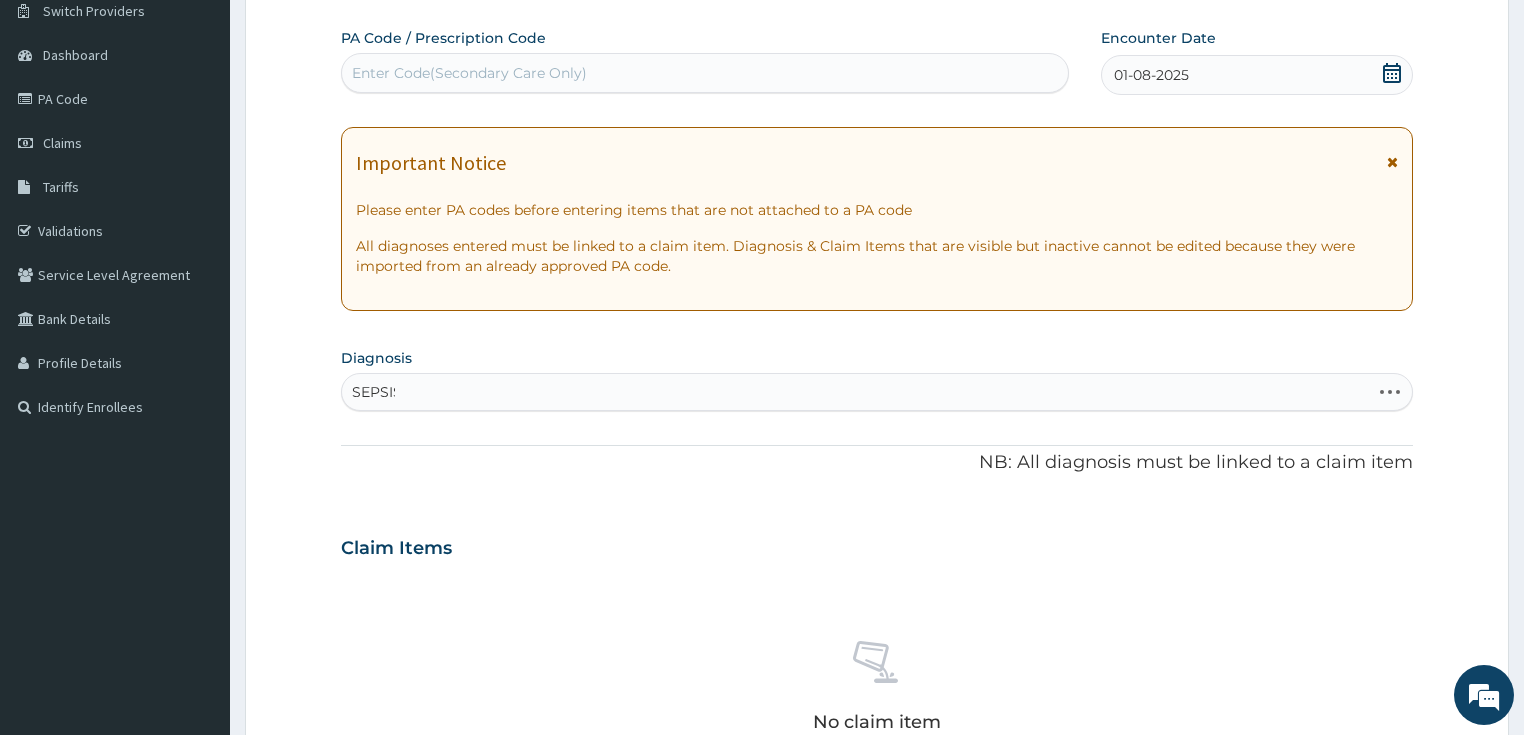 scroll, scrollTop: 0, scrollLeft: 0, axis: both 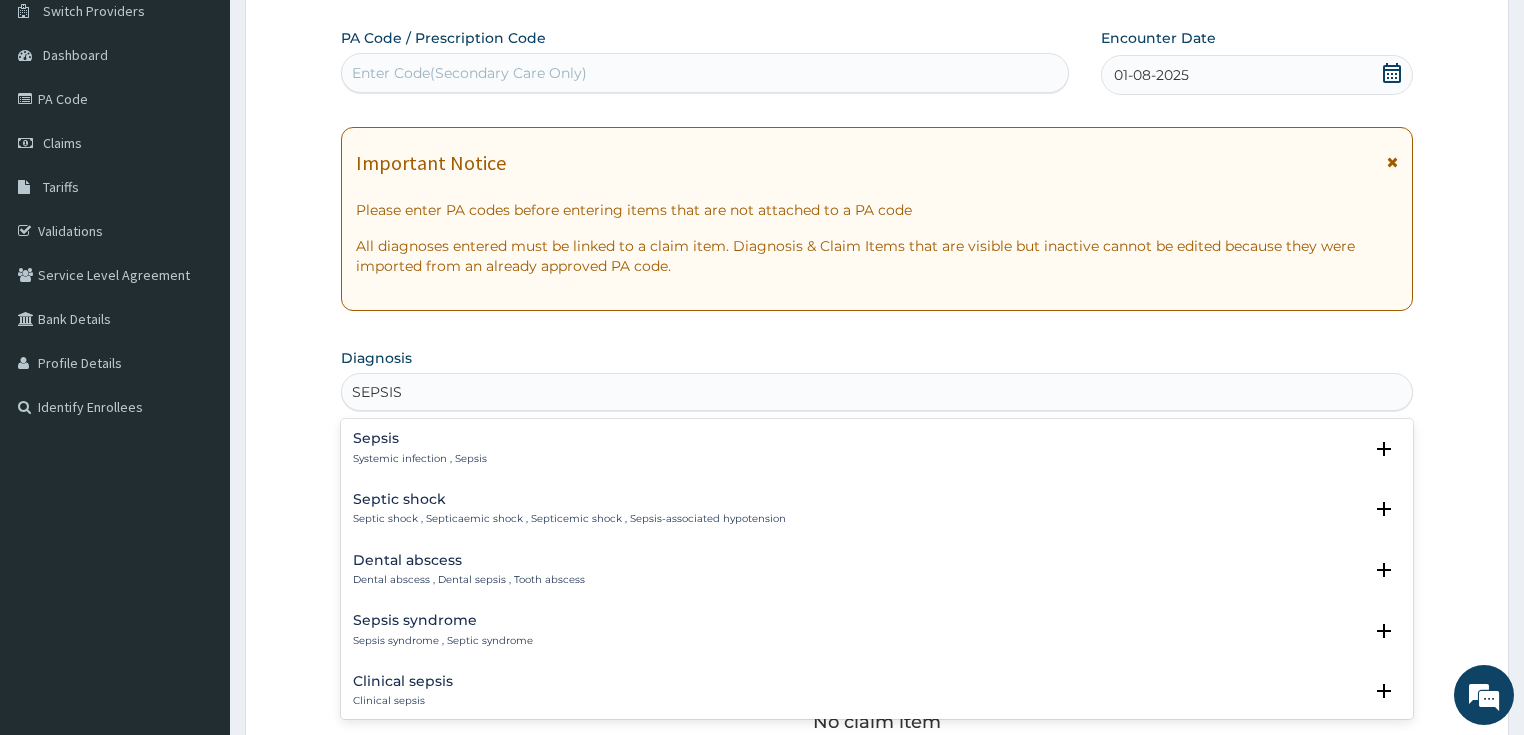 click on "Sepsis" at bounding box center (420, 438) 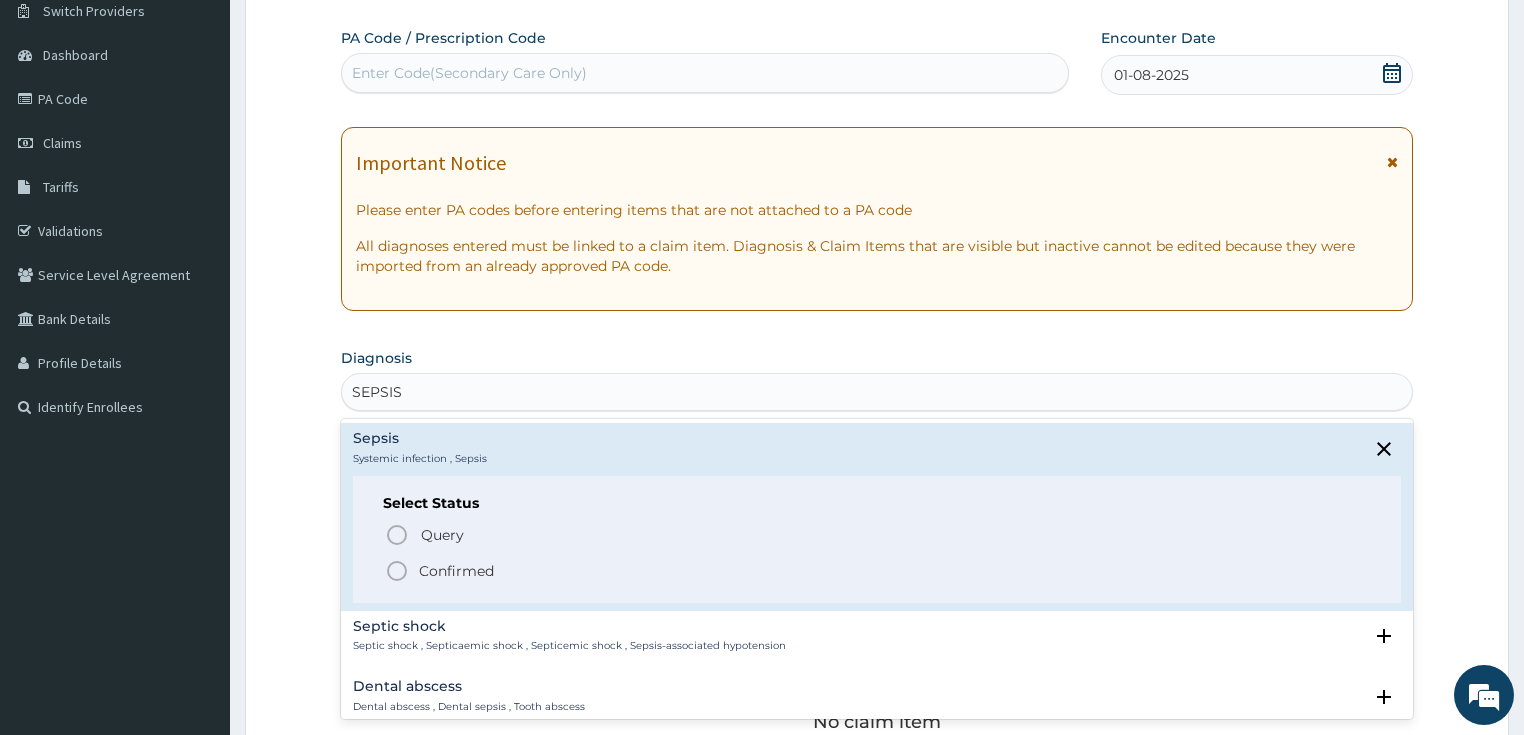 click 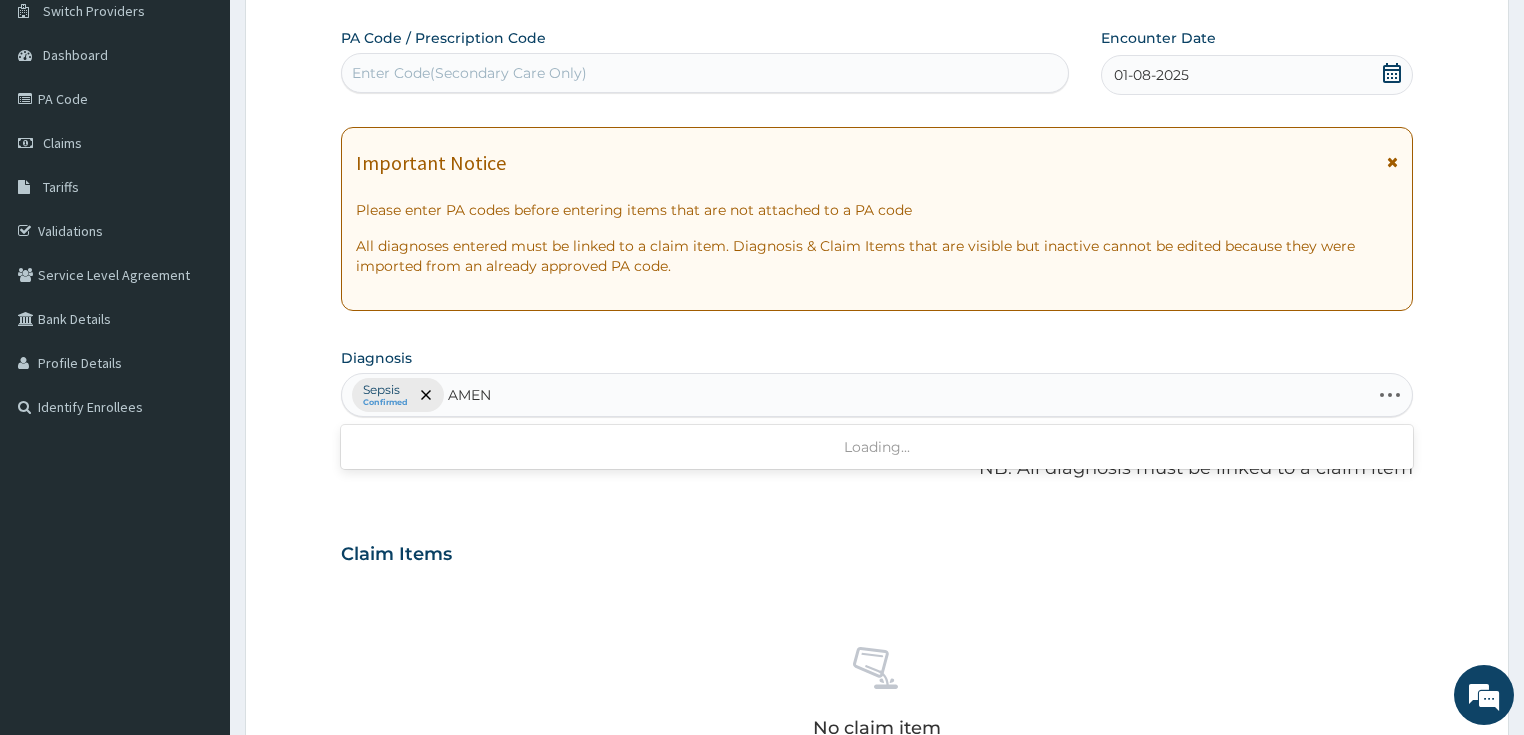 type on "AMENO" 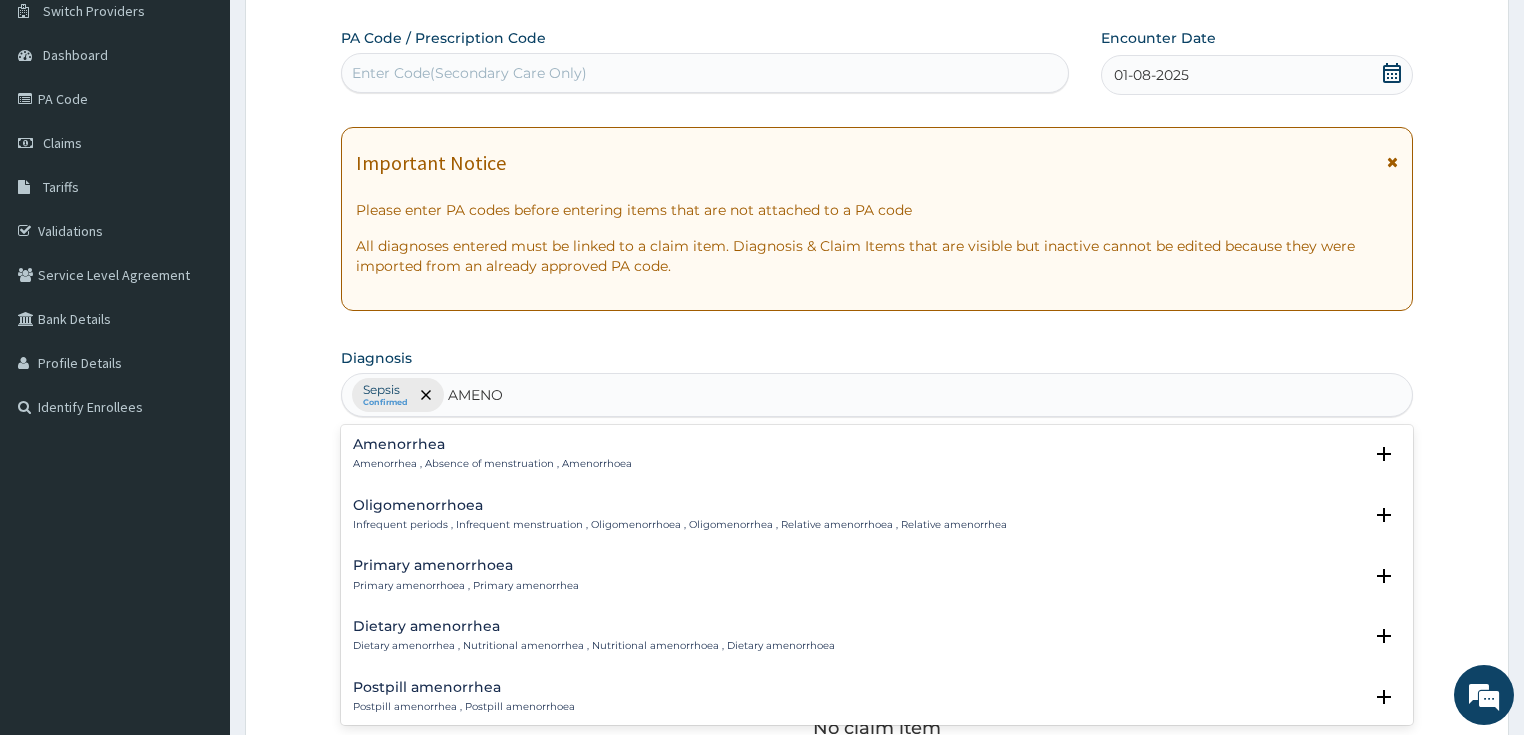 click on "Amenorrhea Amenorrhea , Absence of menstruation , Amenorrhoea" at bounding box center [492, 454] 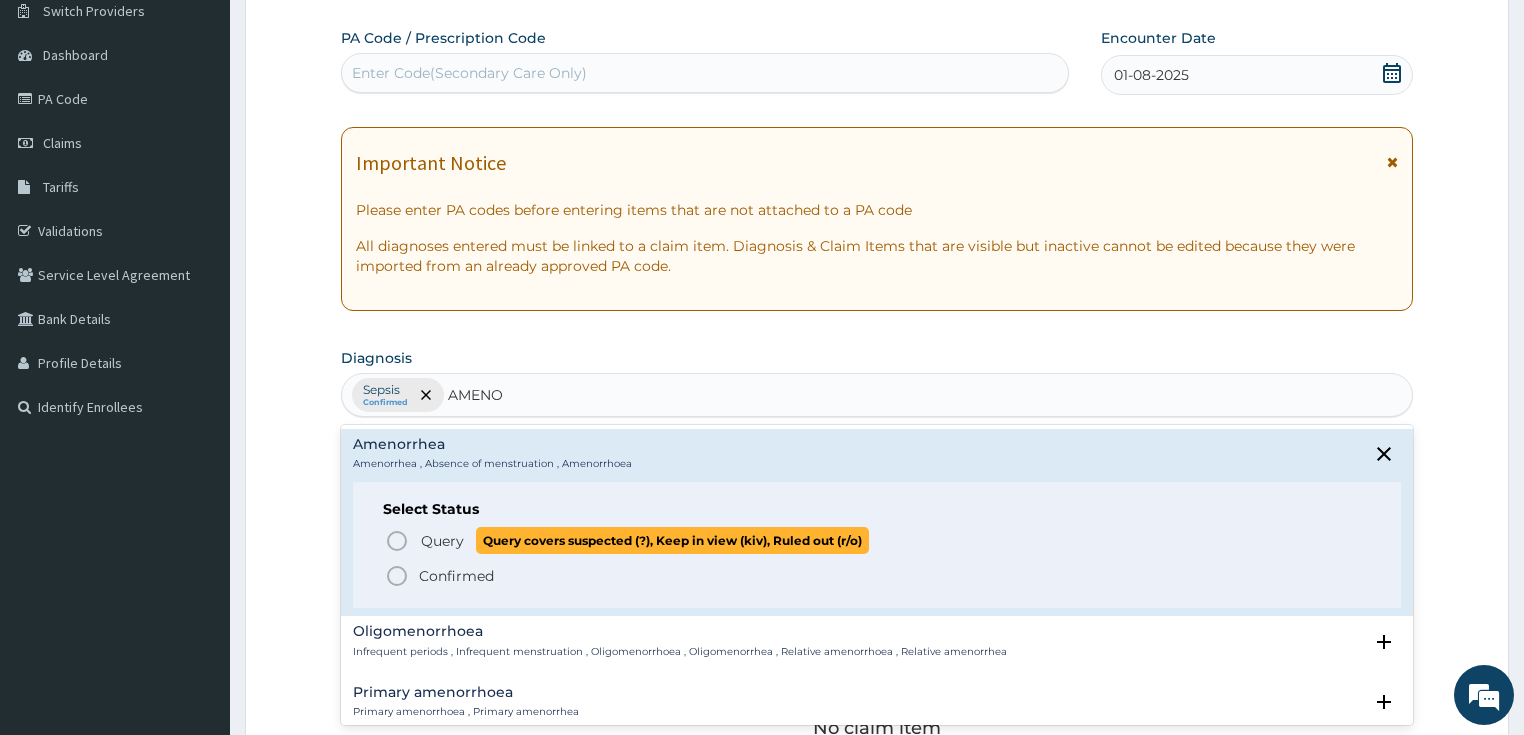 click on "Query Query covers suspected (?), Keep in view (kiv), Ruled out (r/o)" at bounding box center [878, 540] 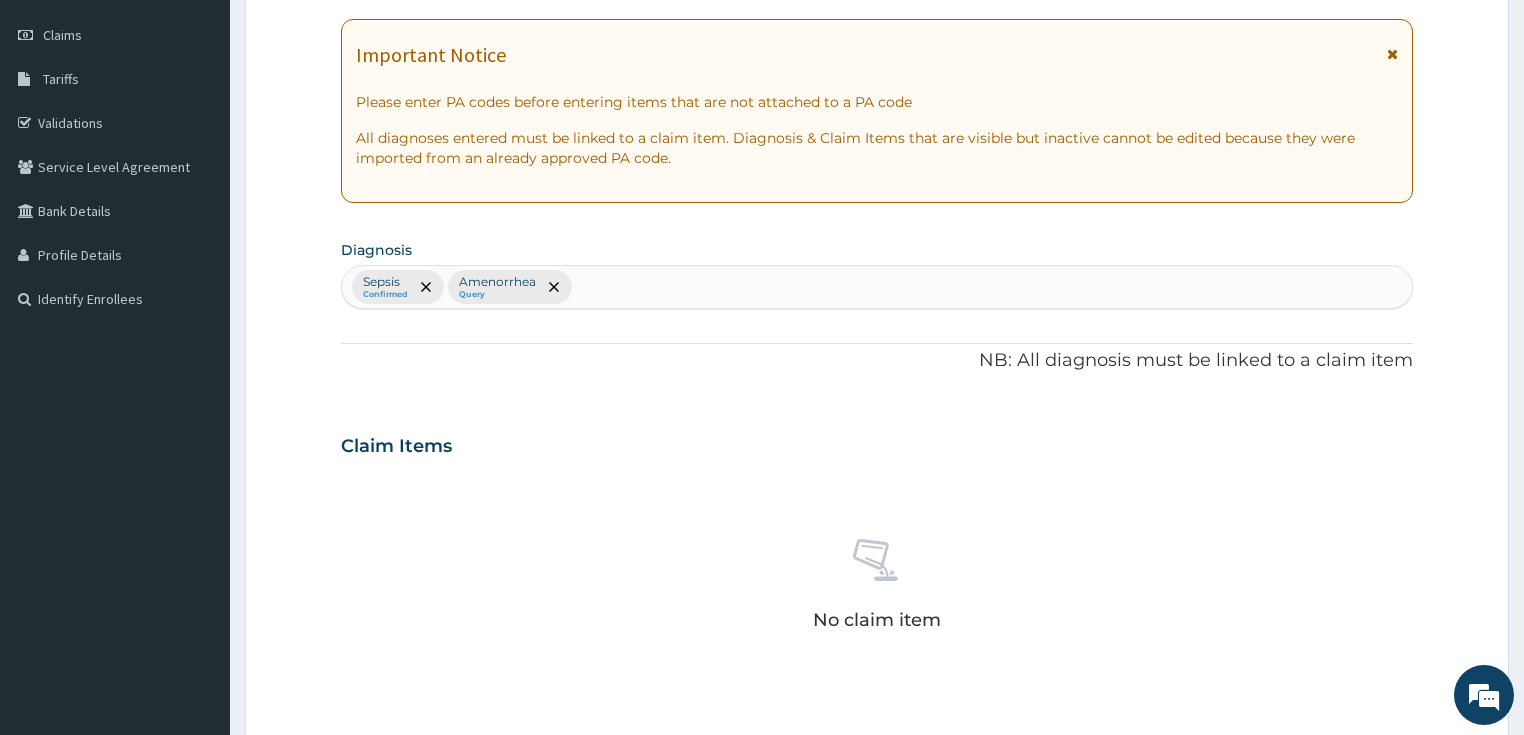 scroll, scrollTop: 643, scrollLeft: 0, axis: vertical 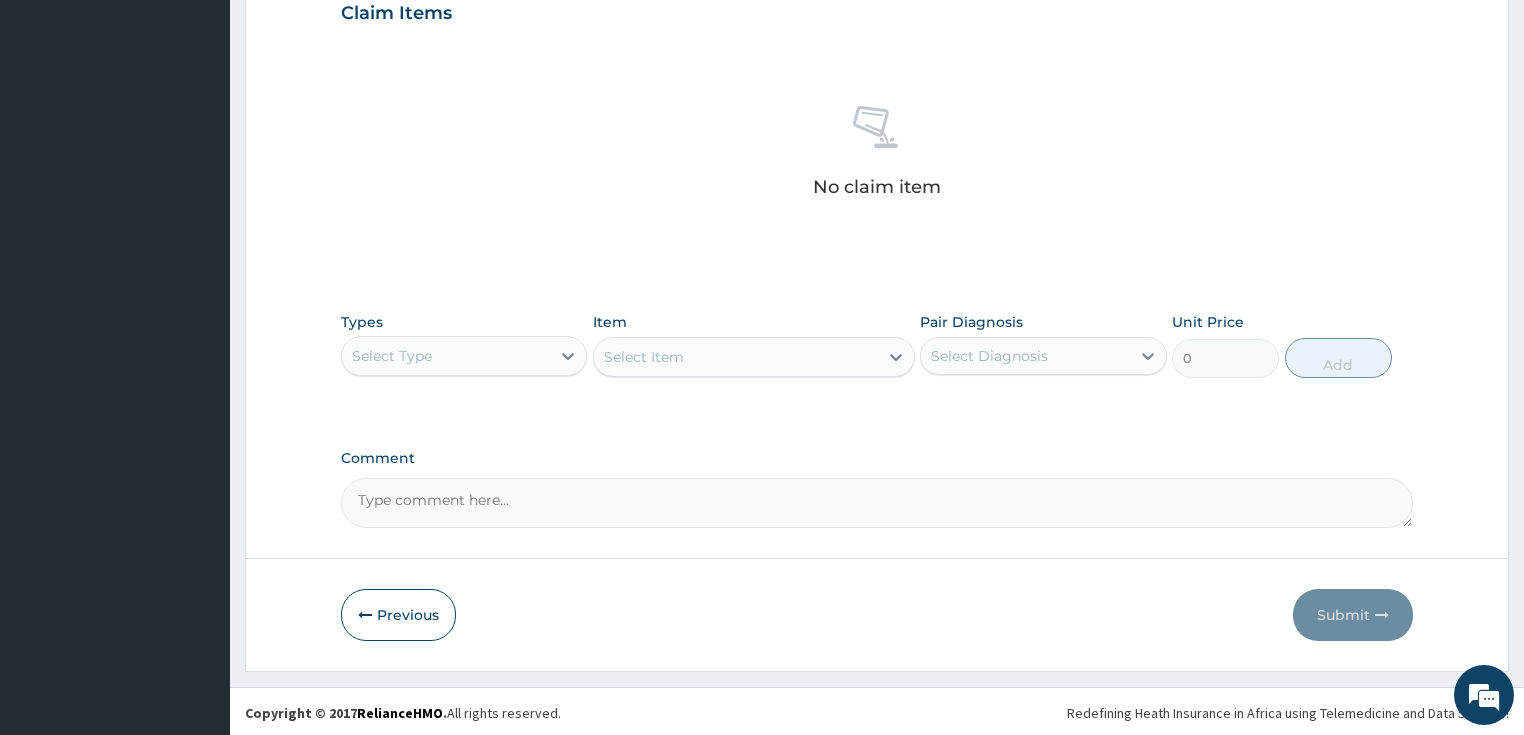 click on "Select Type" at bounding box center [464, 356] 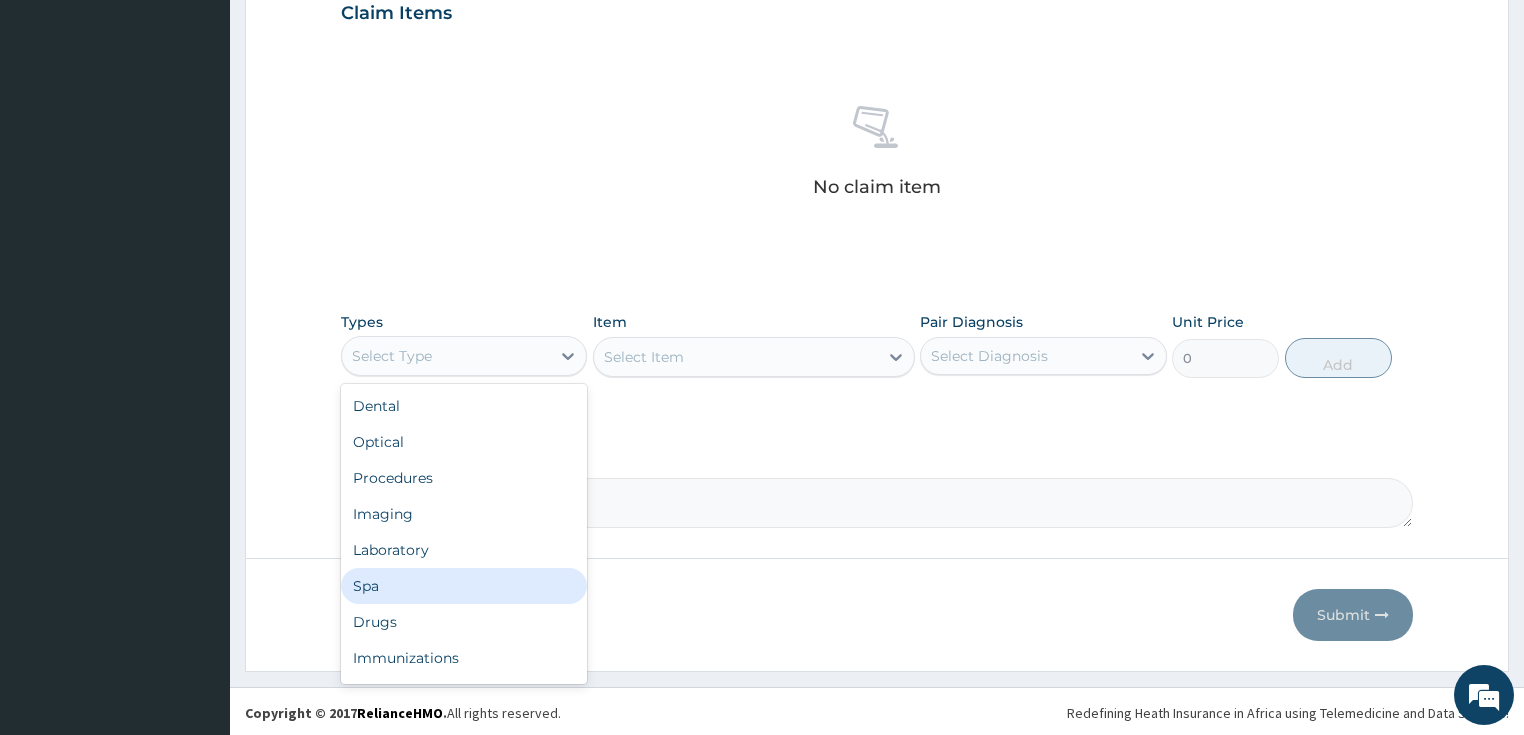 scroll, scrollTop: 68, scrollLeft: 0, axis: vertical 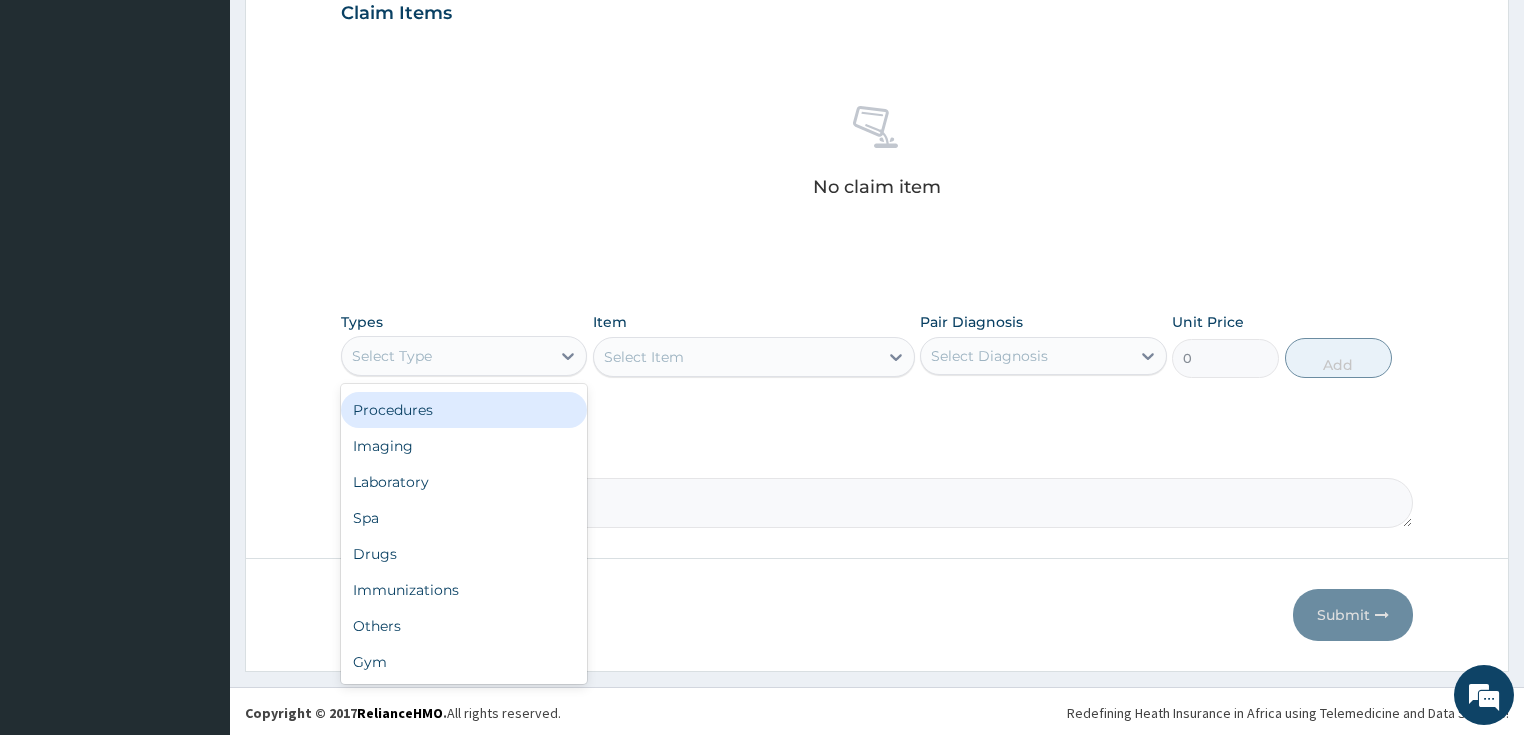 click on "Procedures" at bounding box center [464, 410] 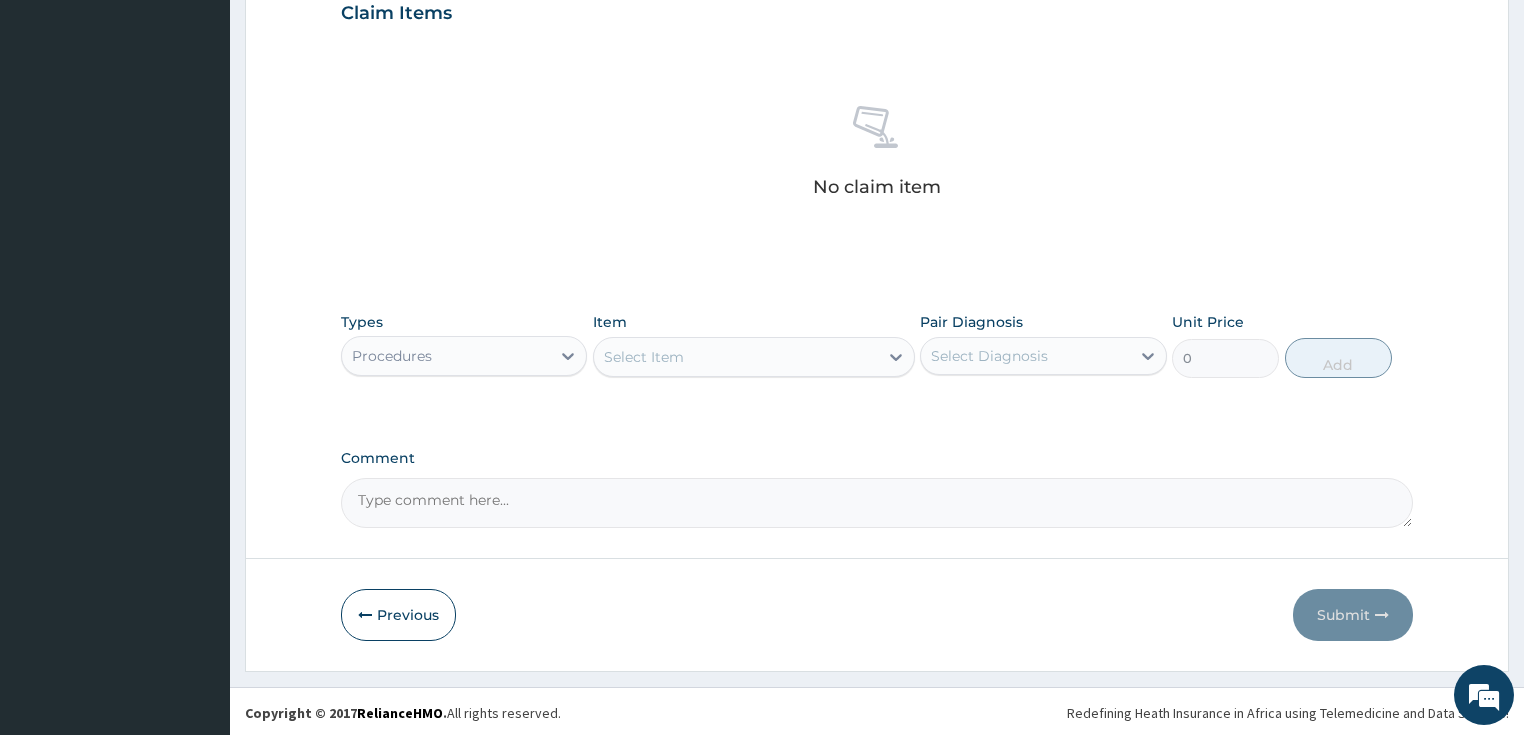 click on "Select Item" at bounding box center (736, 357) 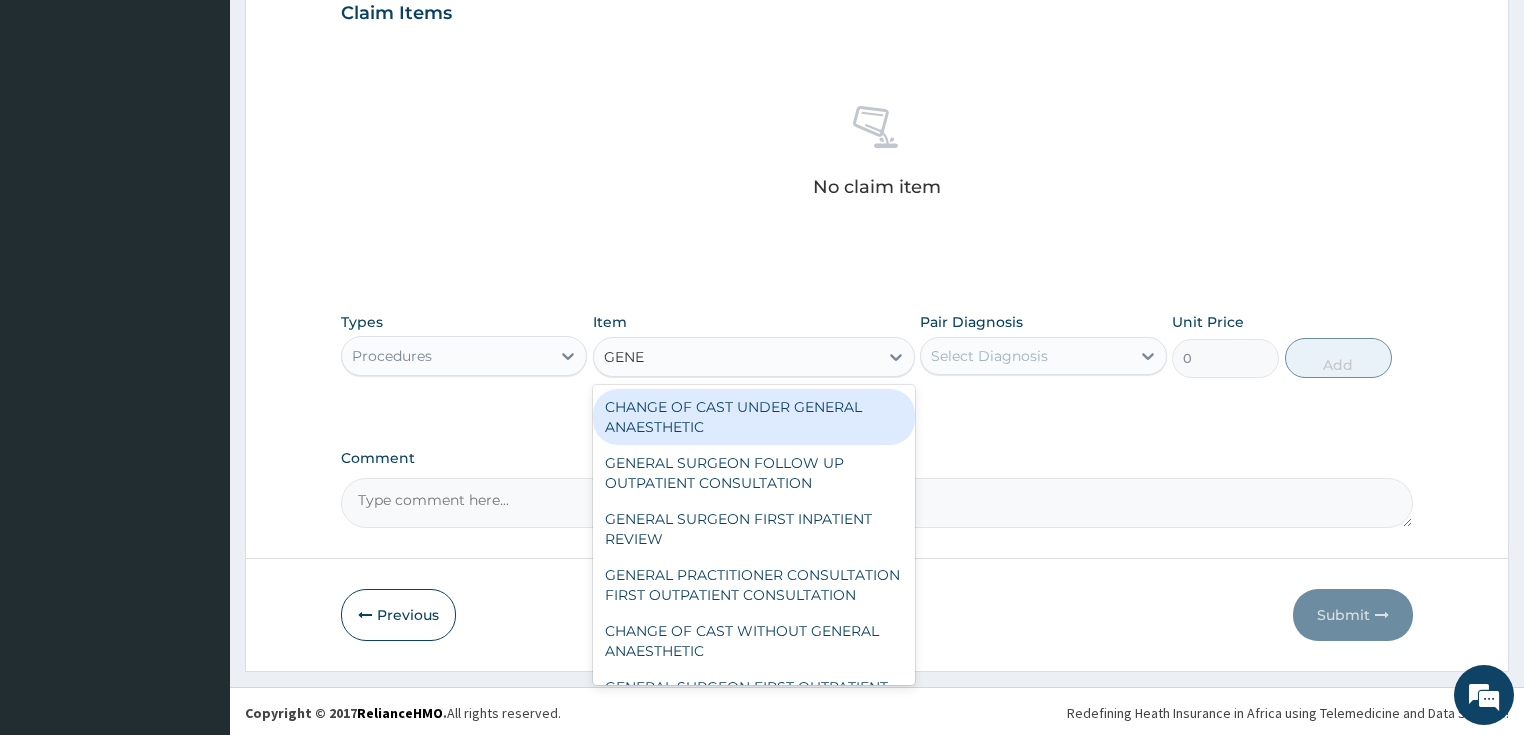 type on "GENER" 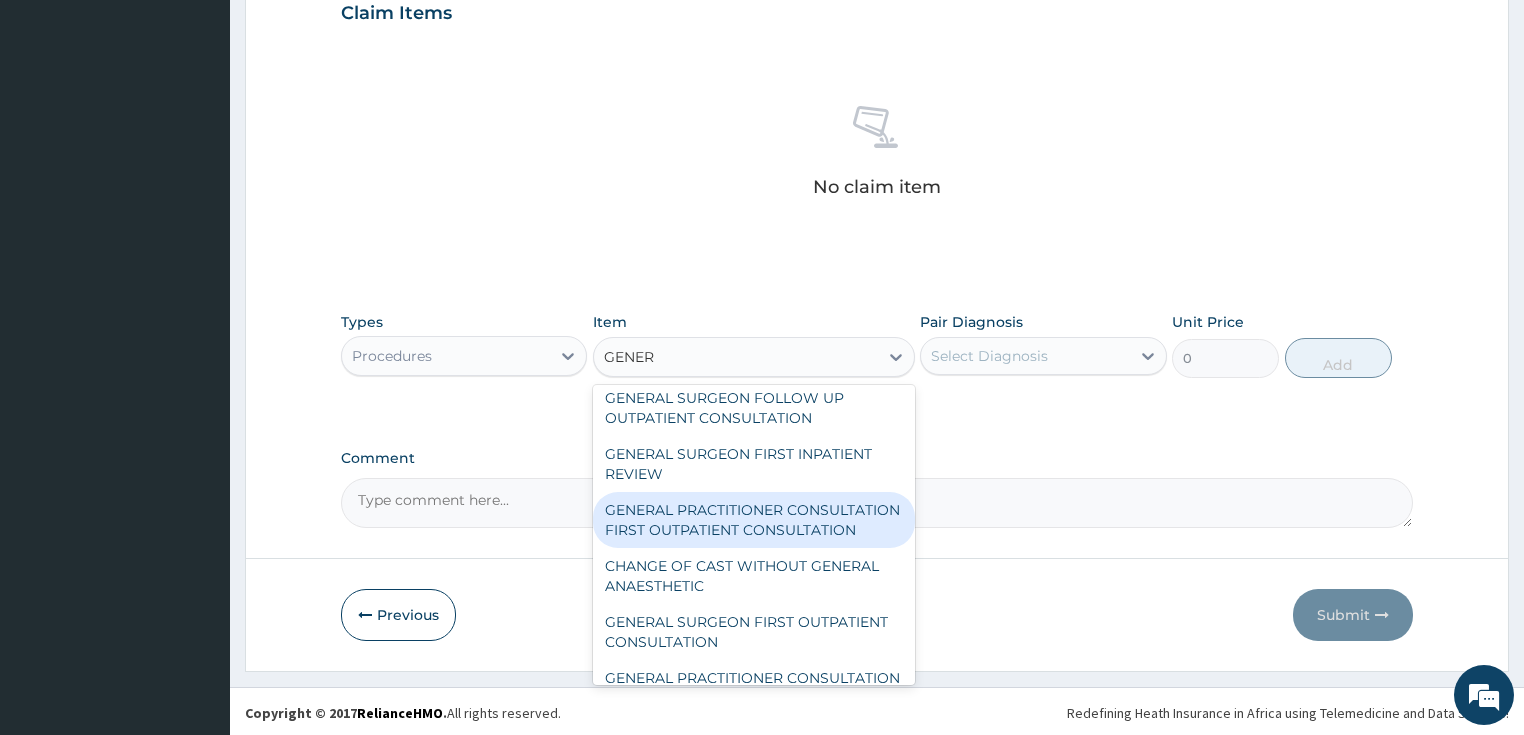 scroll, scrollTop: 80, scrollLeft: 0, axis: vertical 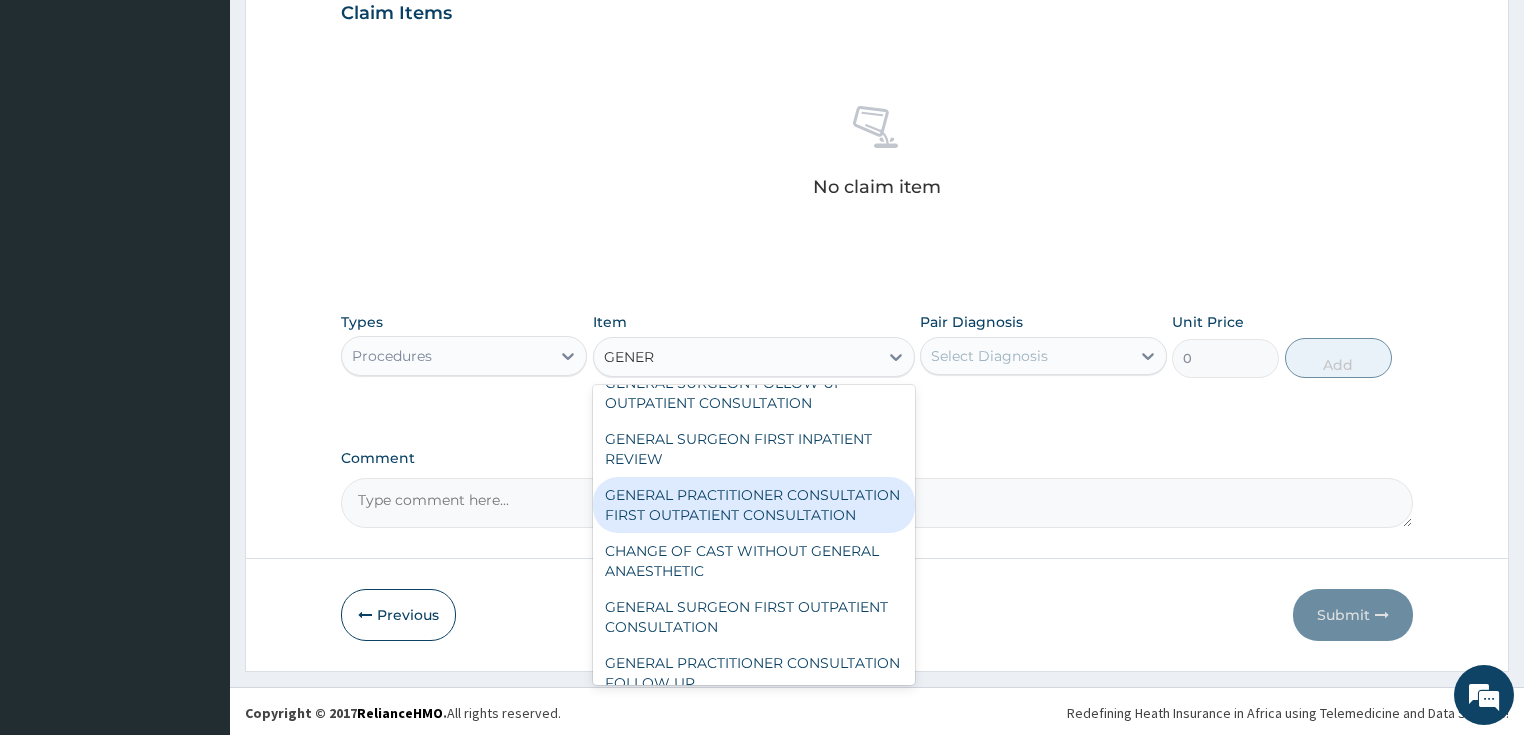 click on "GENERAL PRACTITIONER CONSULTATION FIRST OUTPATIENT CONSULTATION" at bounding box center [754, 505] 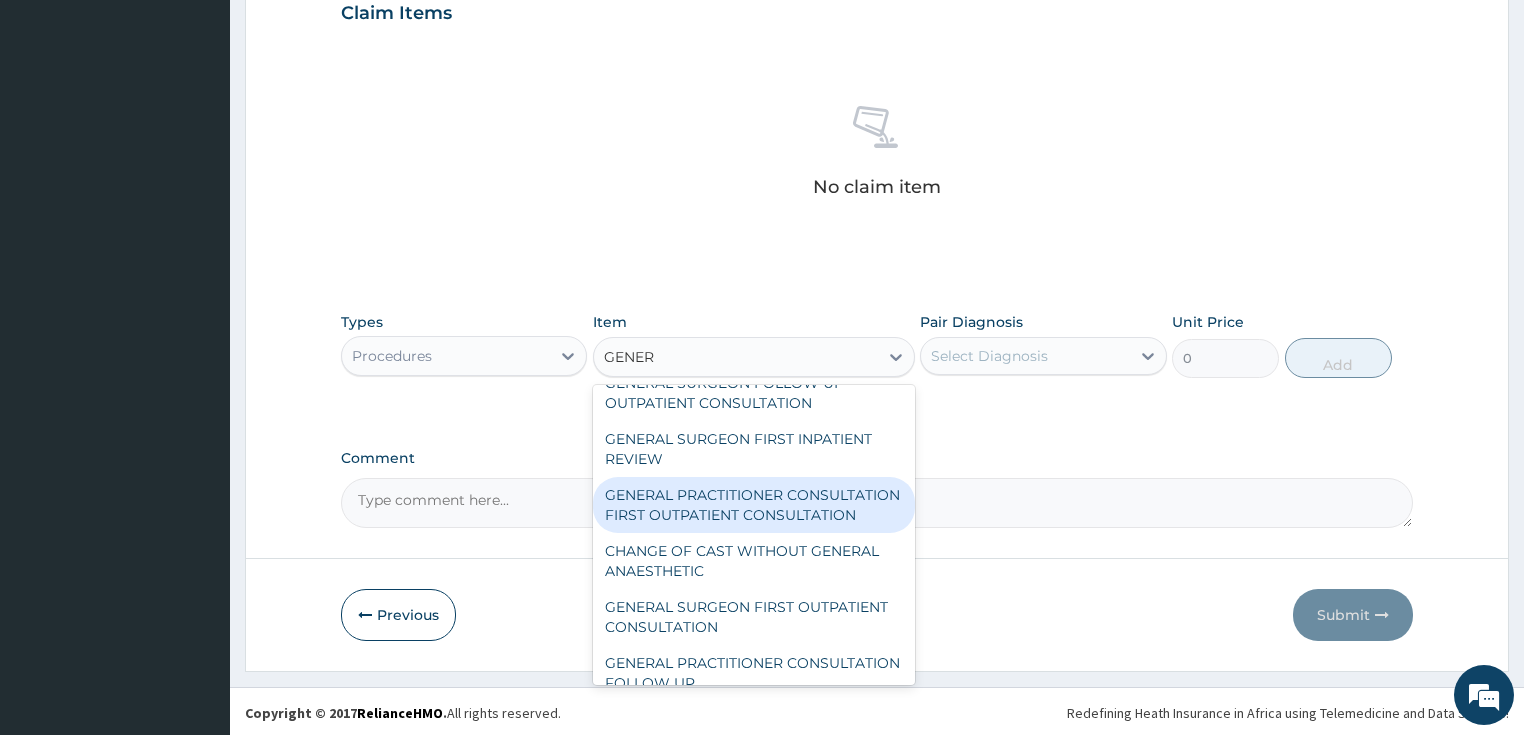 type 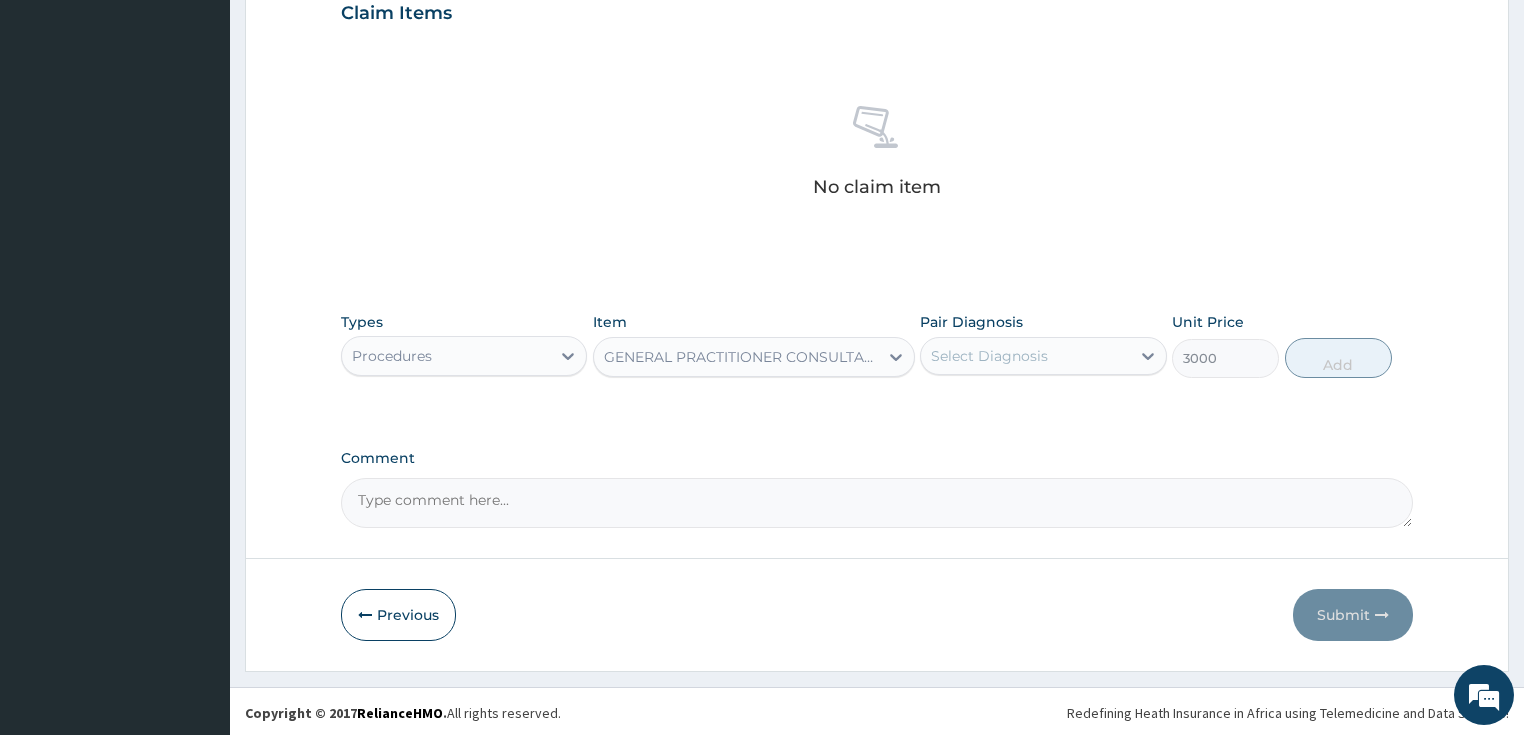 click on "Select Diagnosis" at bounding box center [1025, 356] 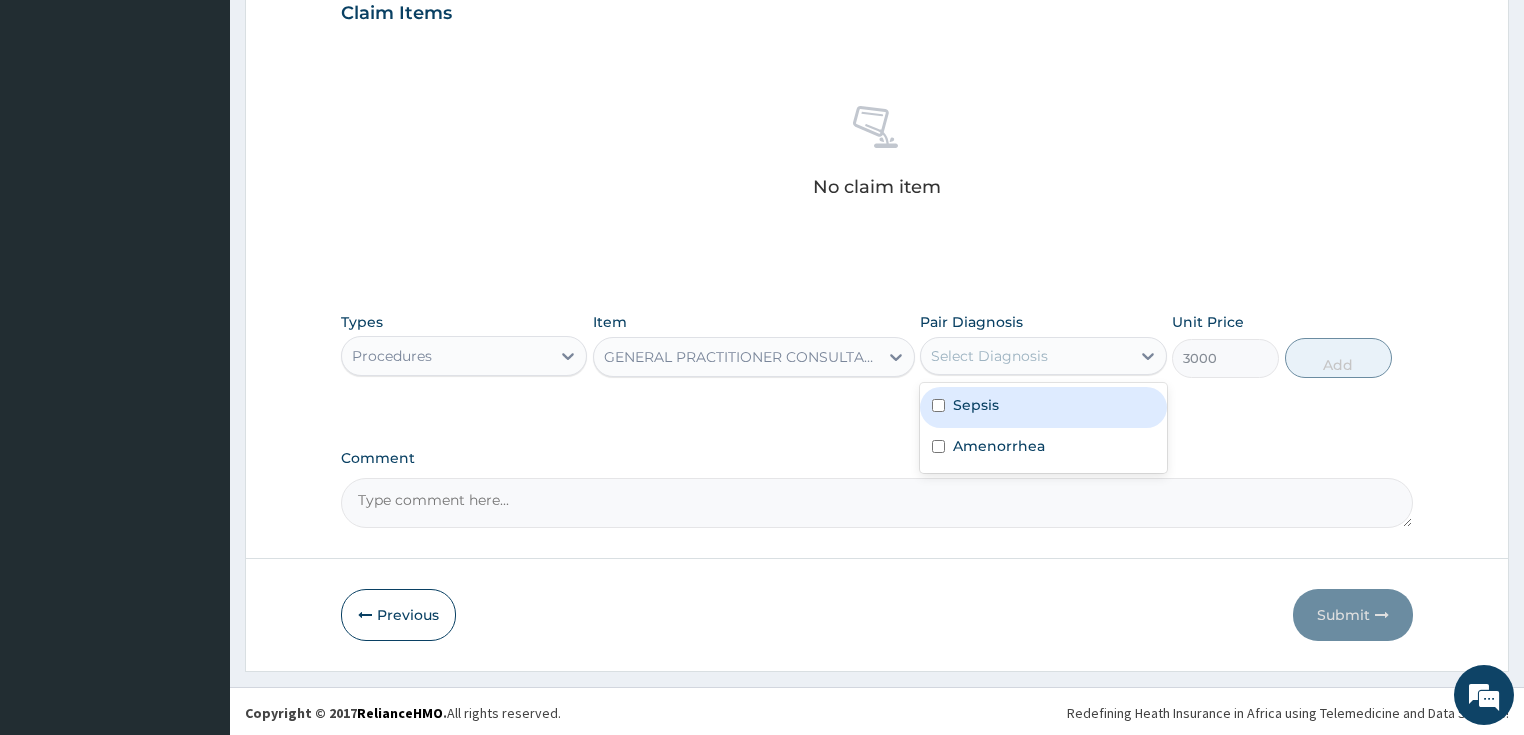 click on "Sepsis" at bounding box center (976, 405) 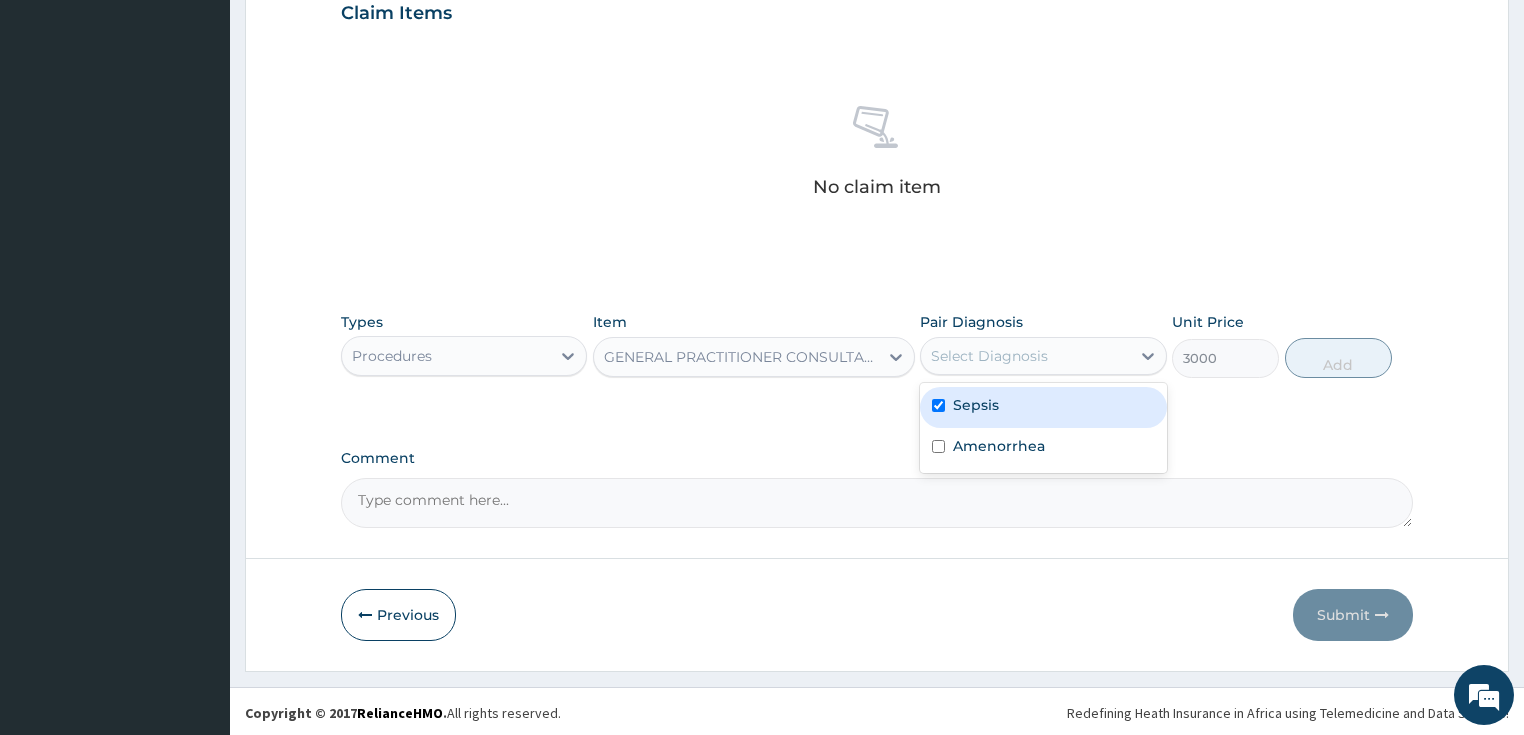 checkbox on "true" 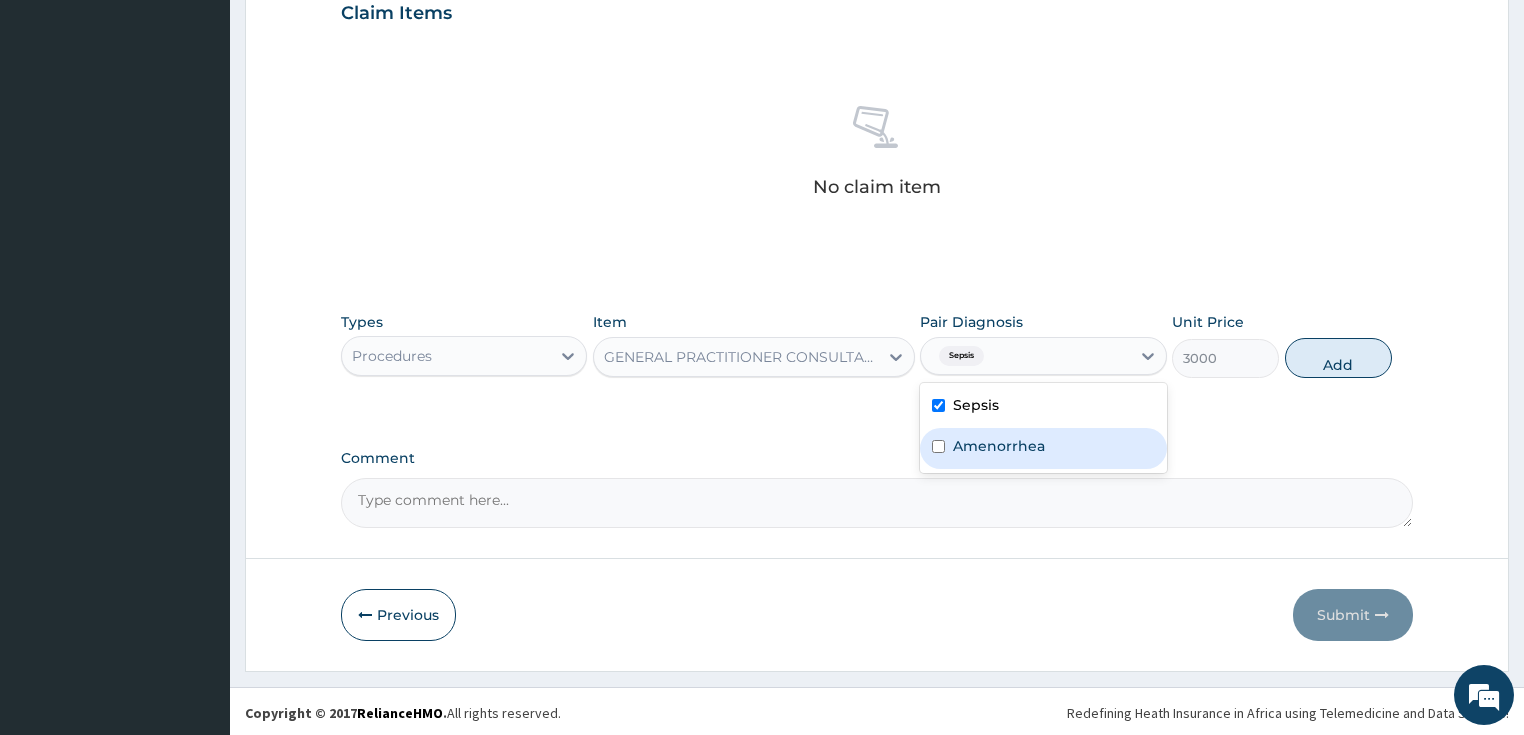 click on "Amenorrhea" at bounding box center [999, 446] 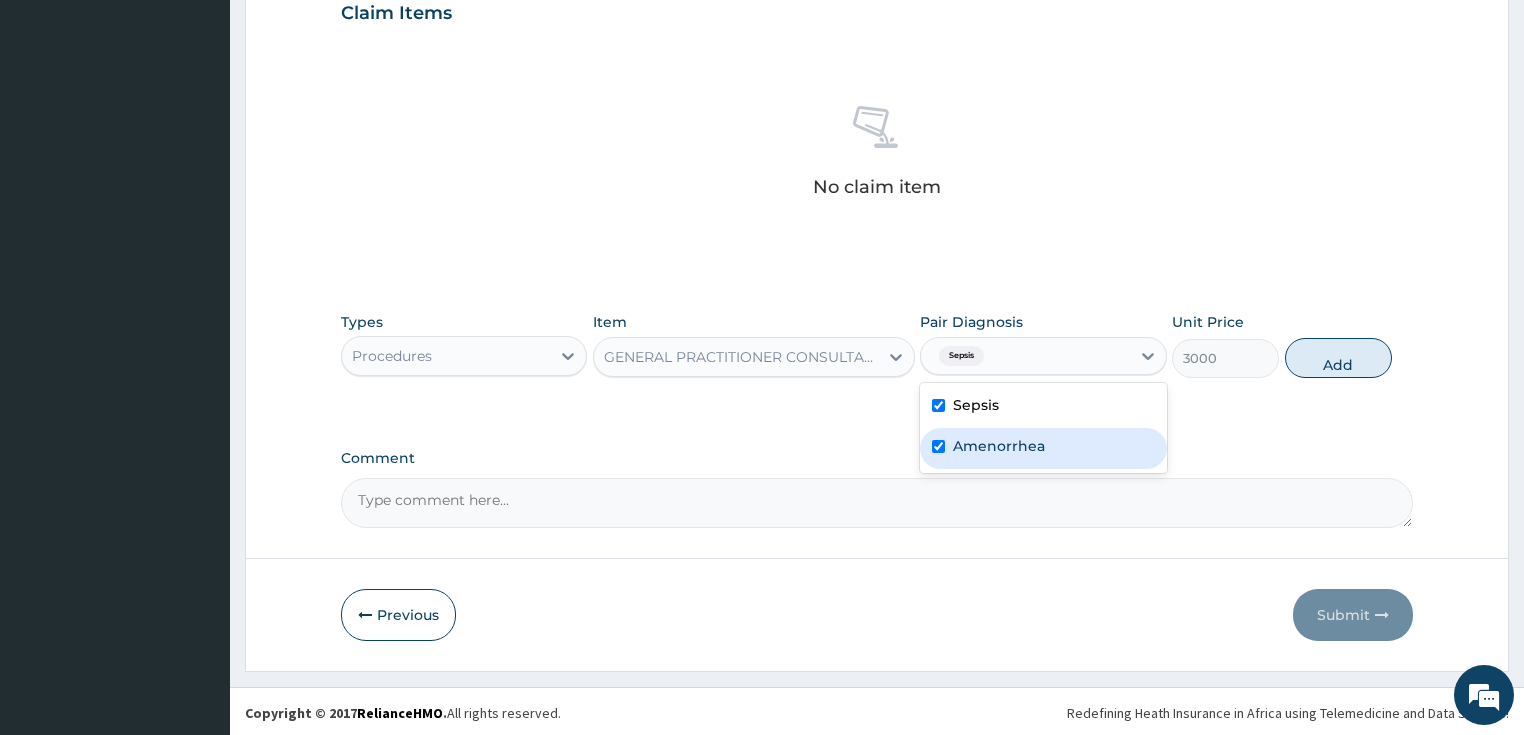 checkbox on "true" 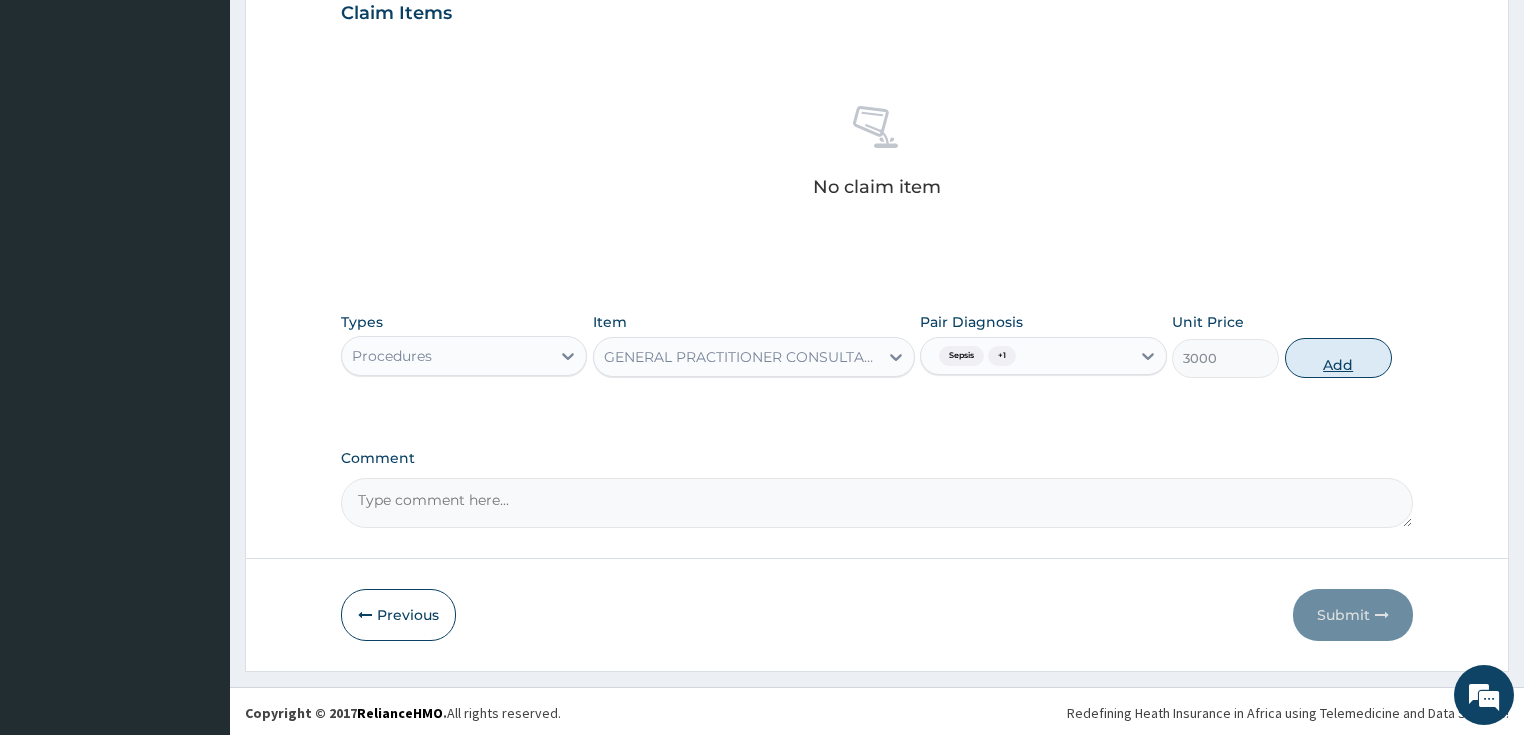 click on "Add" at bounding box center (1338, 358) 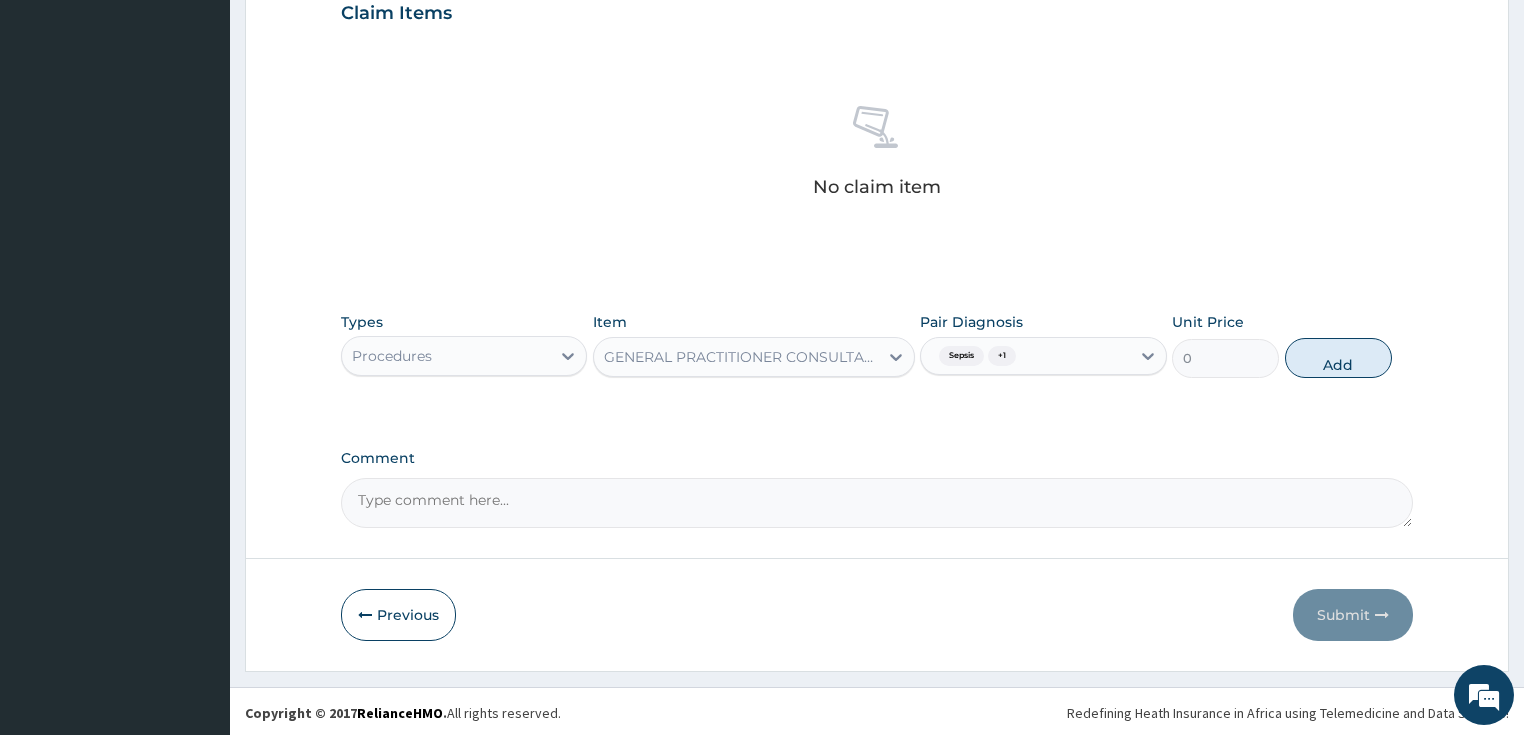scroll, scrollTop: 620, scrollLeft: 0, axis: vertical 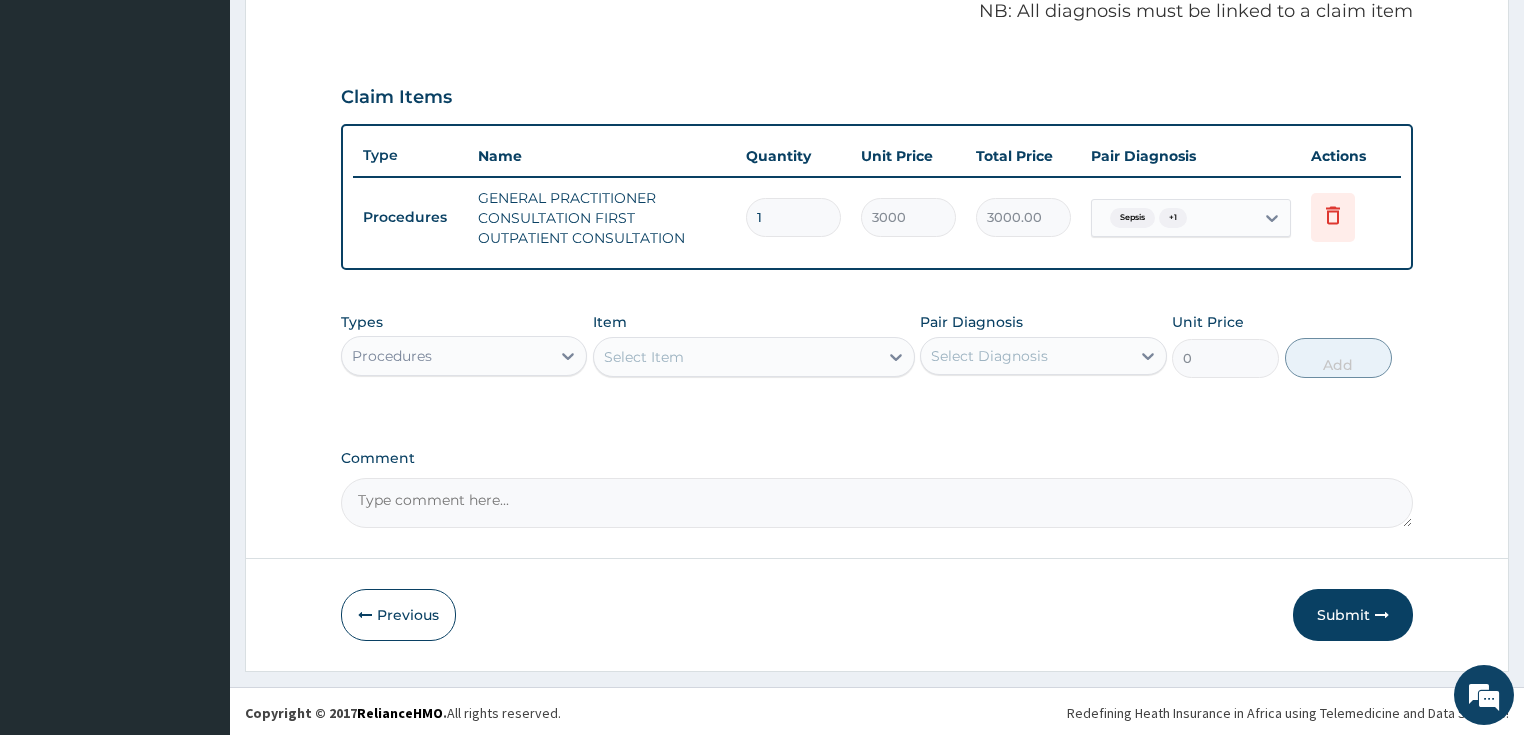 click on "Procedures" at bounding box center [446, 356] 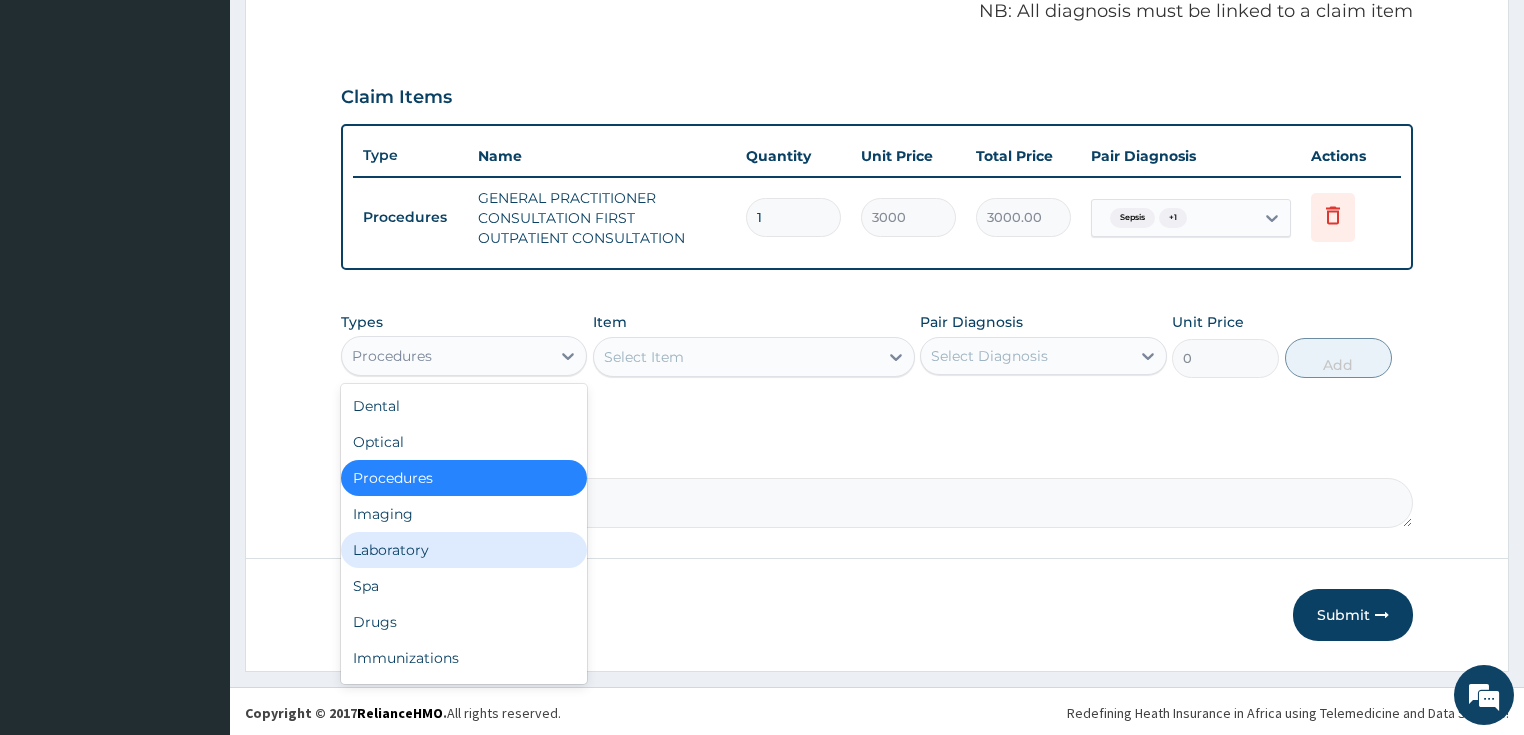 click on "Laboratory" at bounding box center [464, 550] 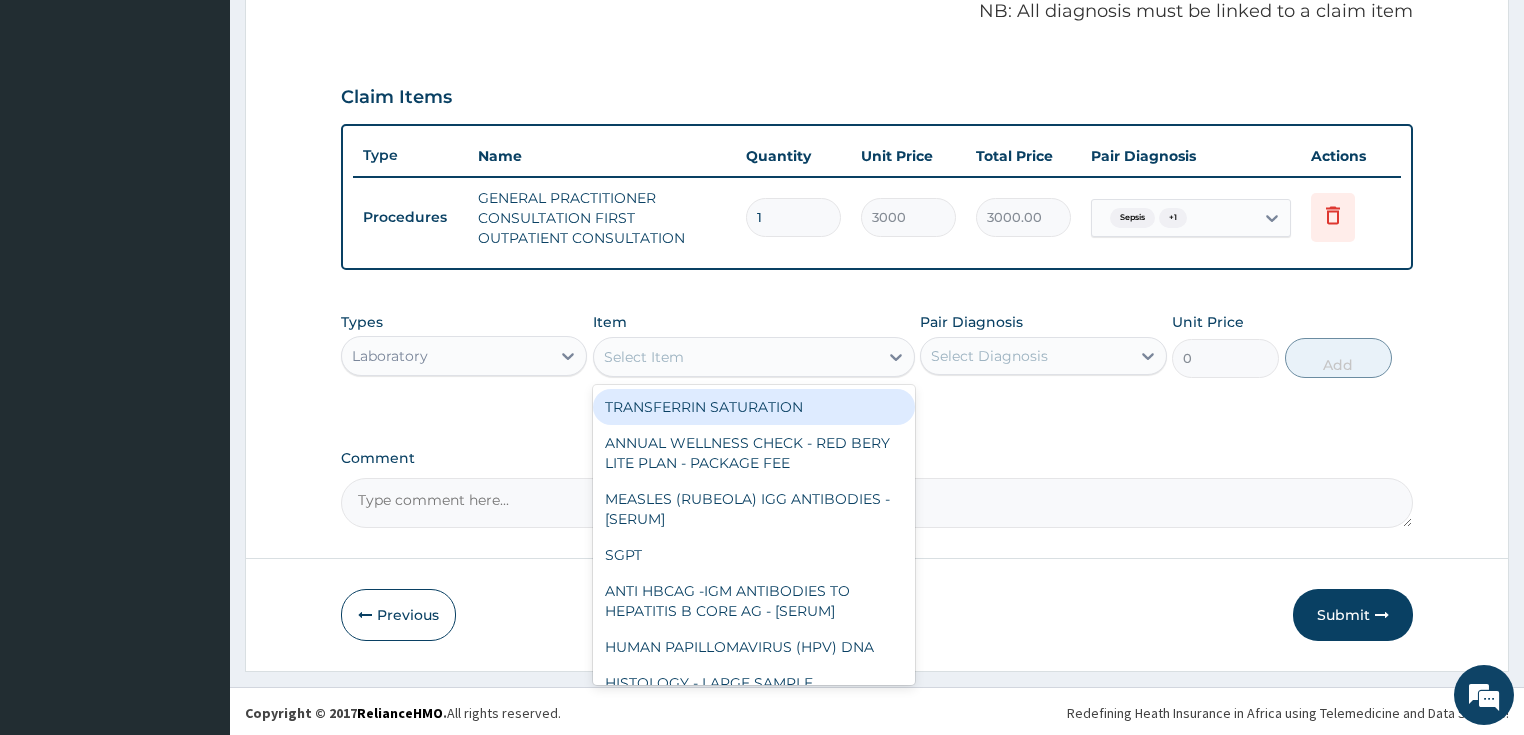 click on "Select Item" at bounding box center (736, 357) 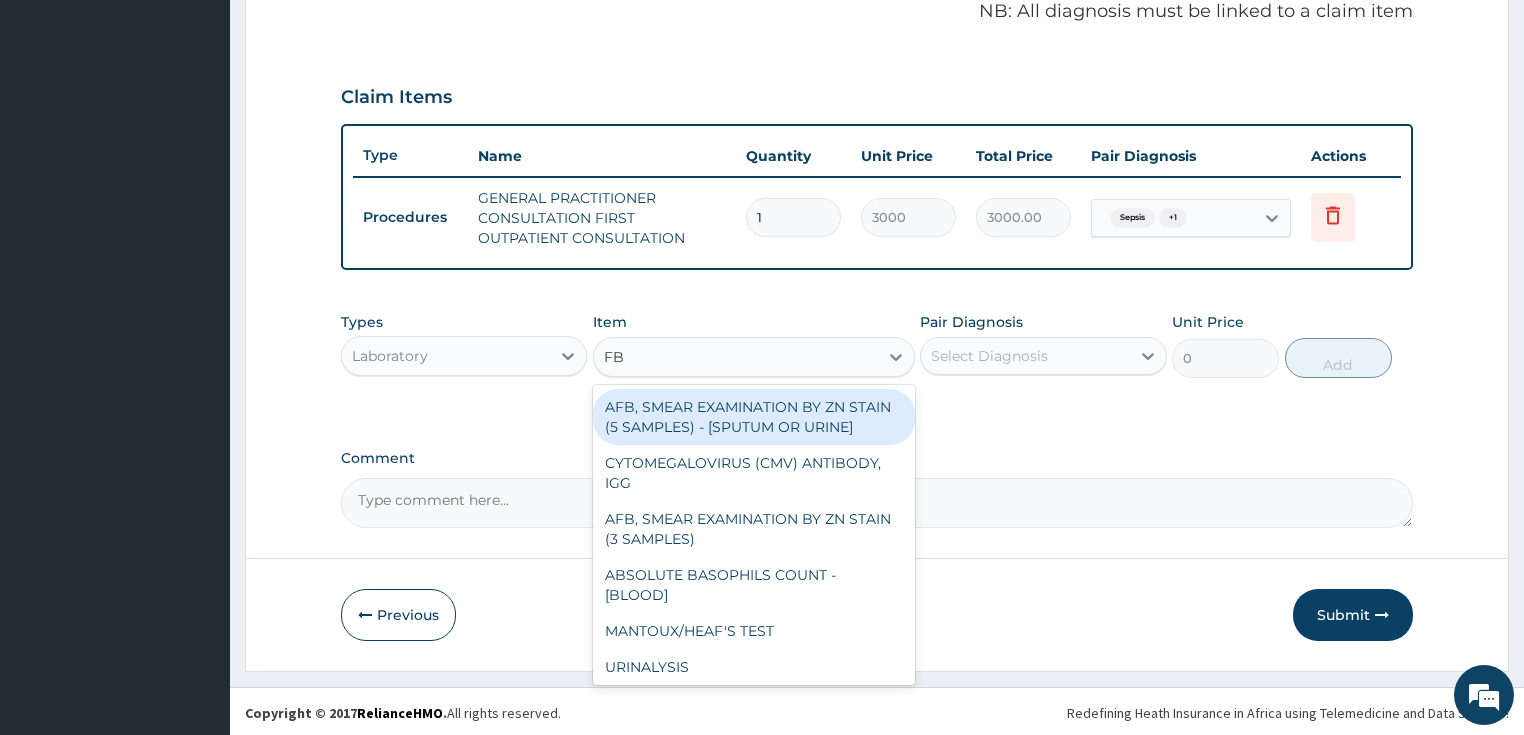 type on "FBC" 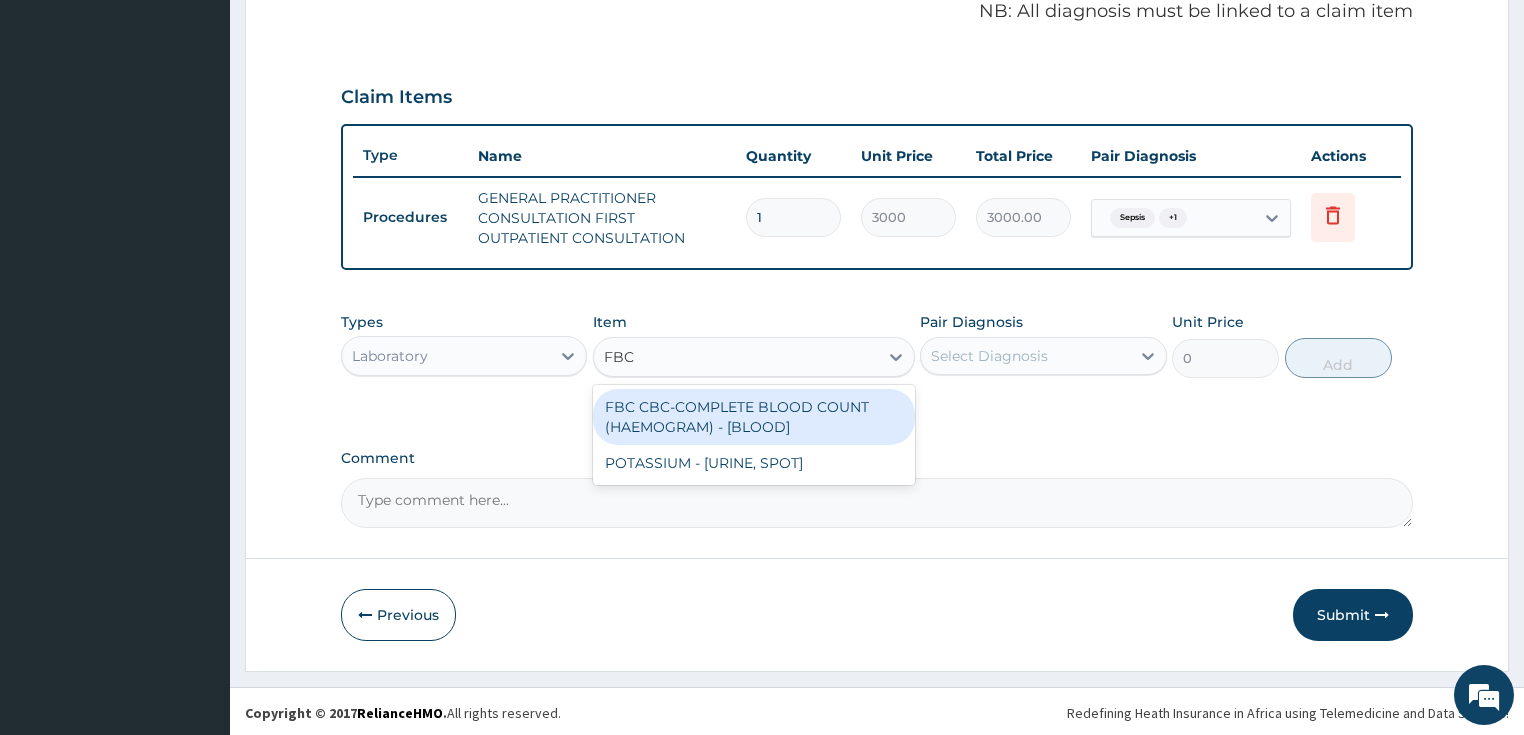 click on "FBC CBC-COMPLETE BLOOD COUNT (HAEMOGRAM) - [BLOOD]" at bounding box center [754, 417] 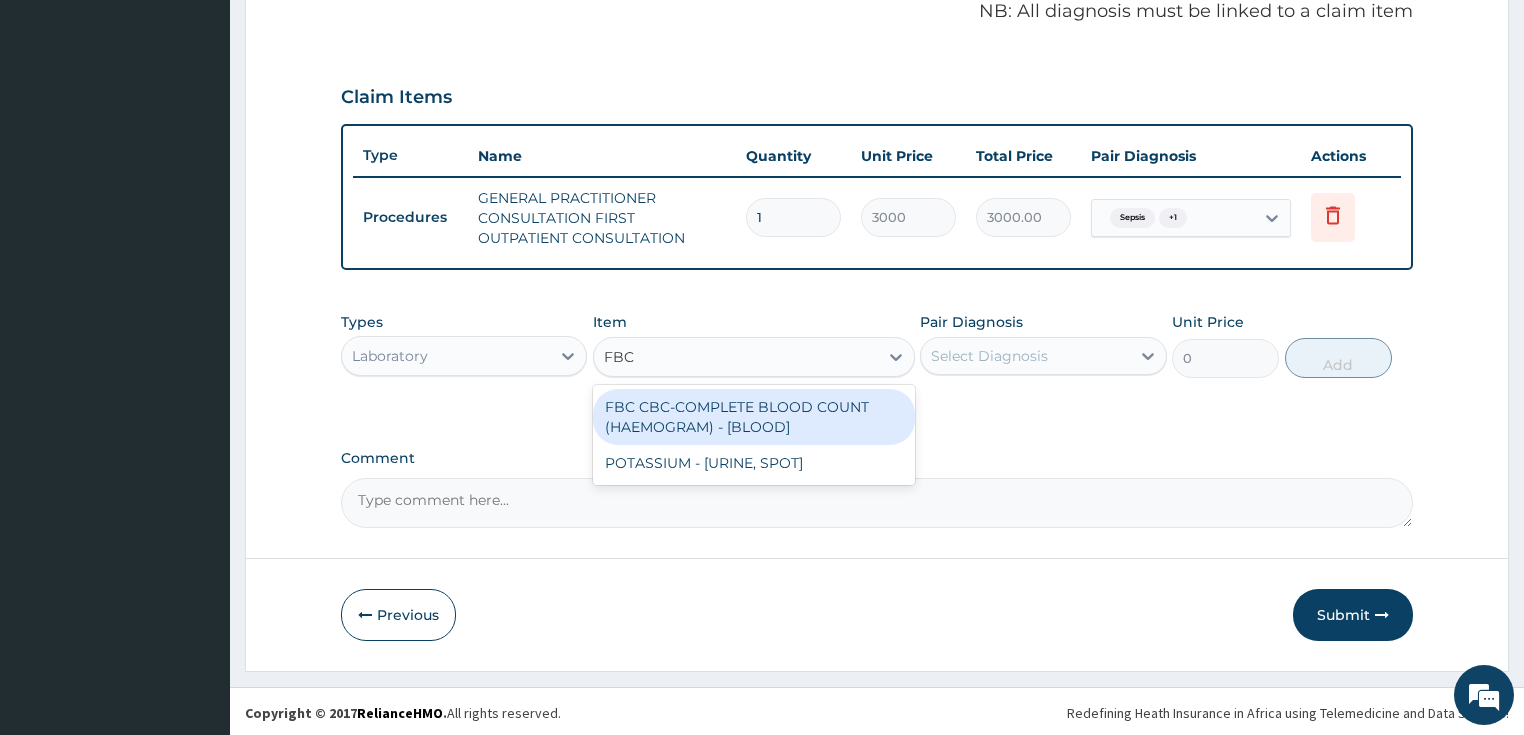 type 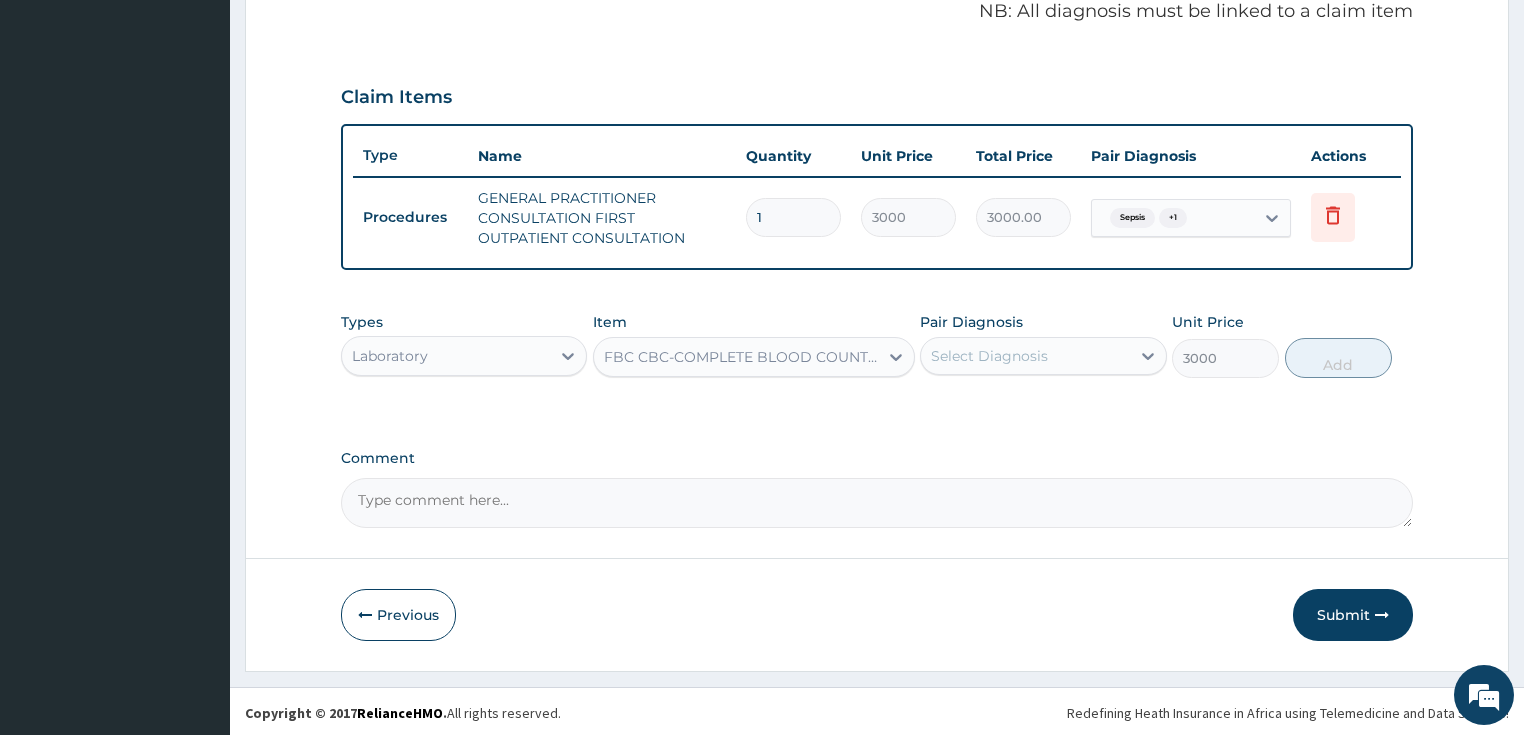 click on "Select Diagnosis" at bounding box center (1043, 356) 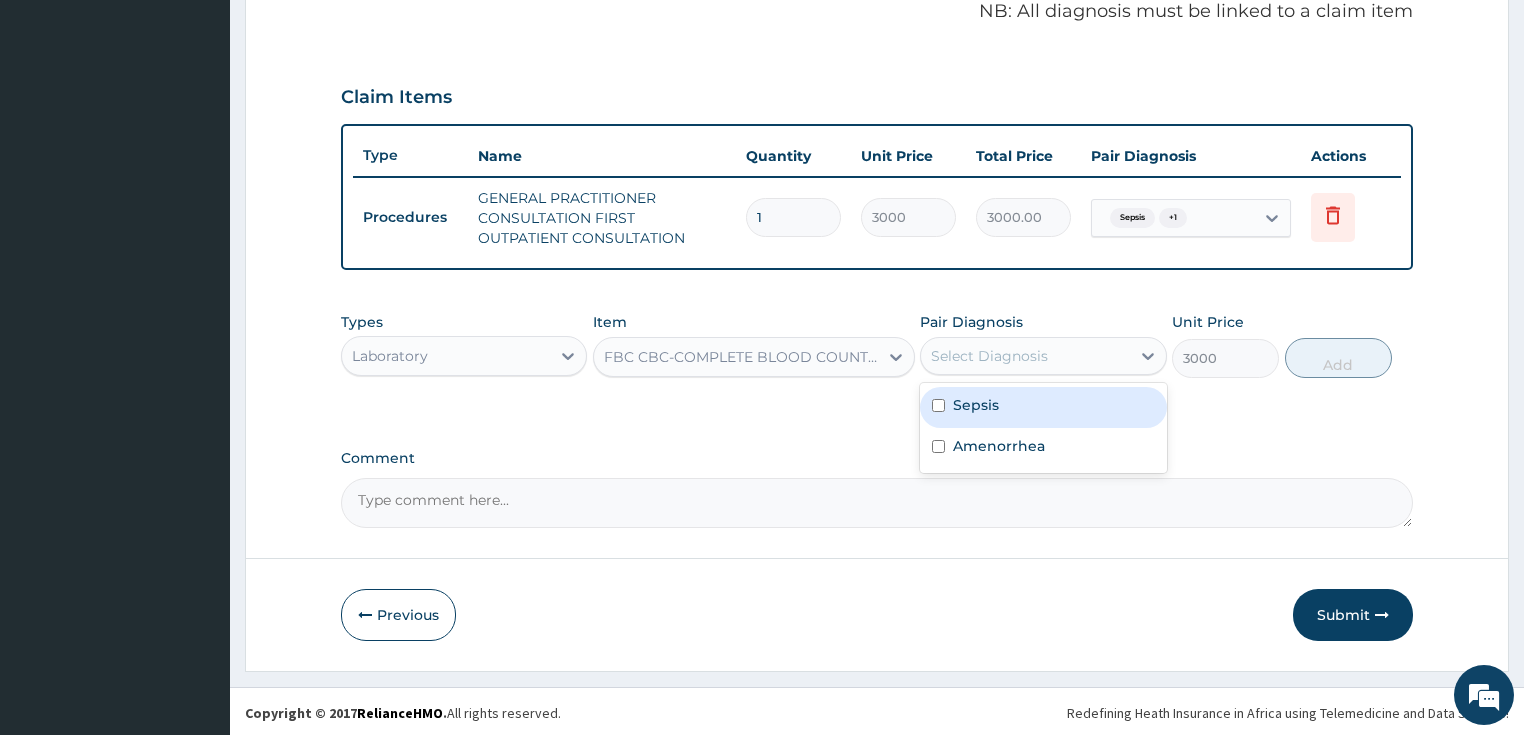 click on "Sepsis" at bounding box center (1043, 407) 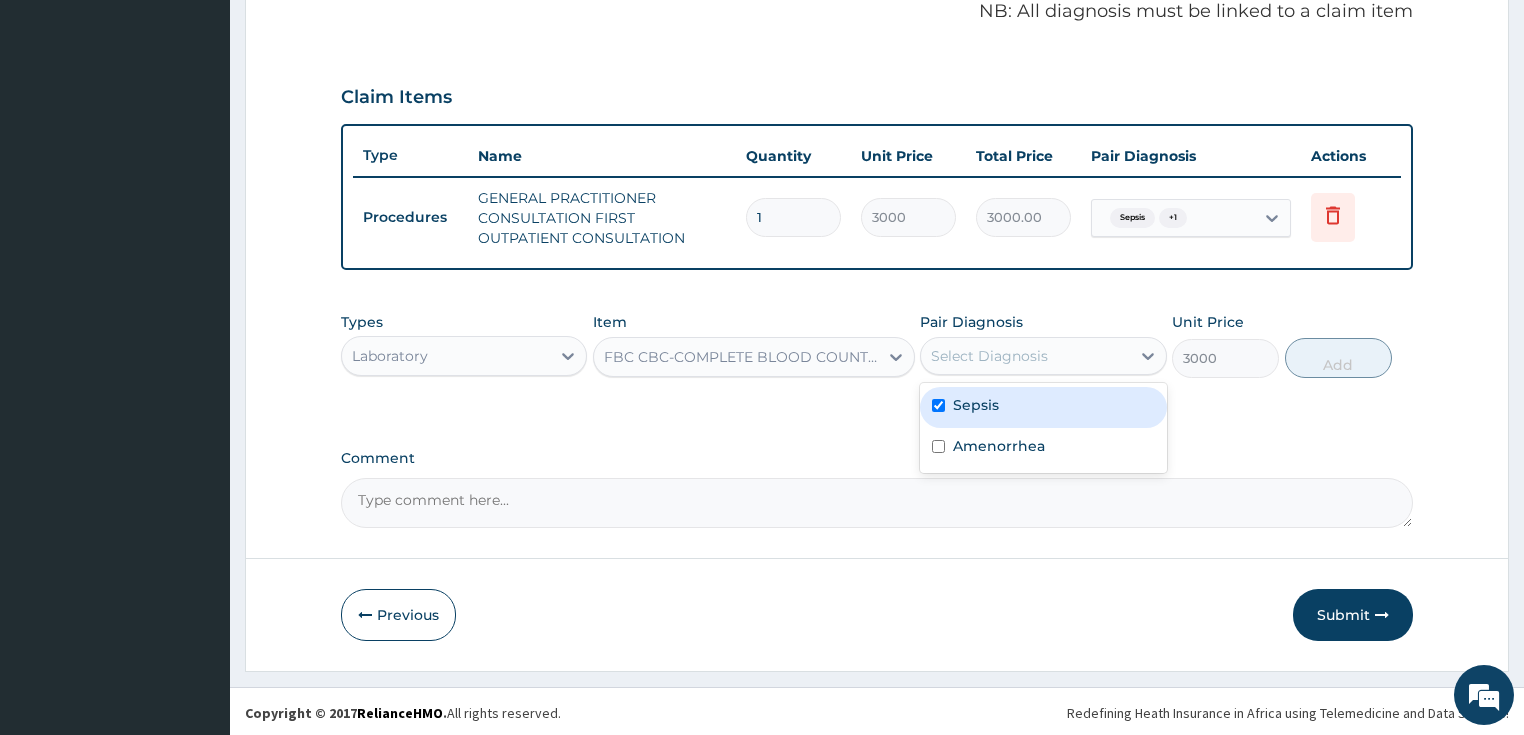 checkbox on "true" 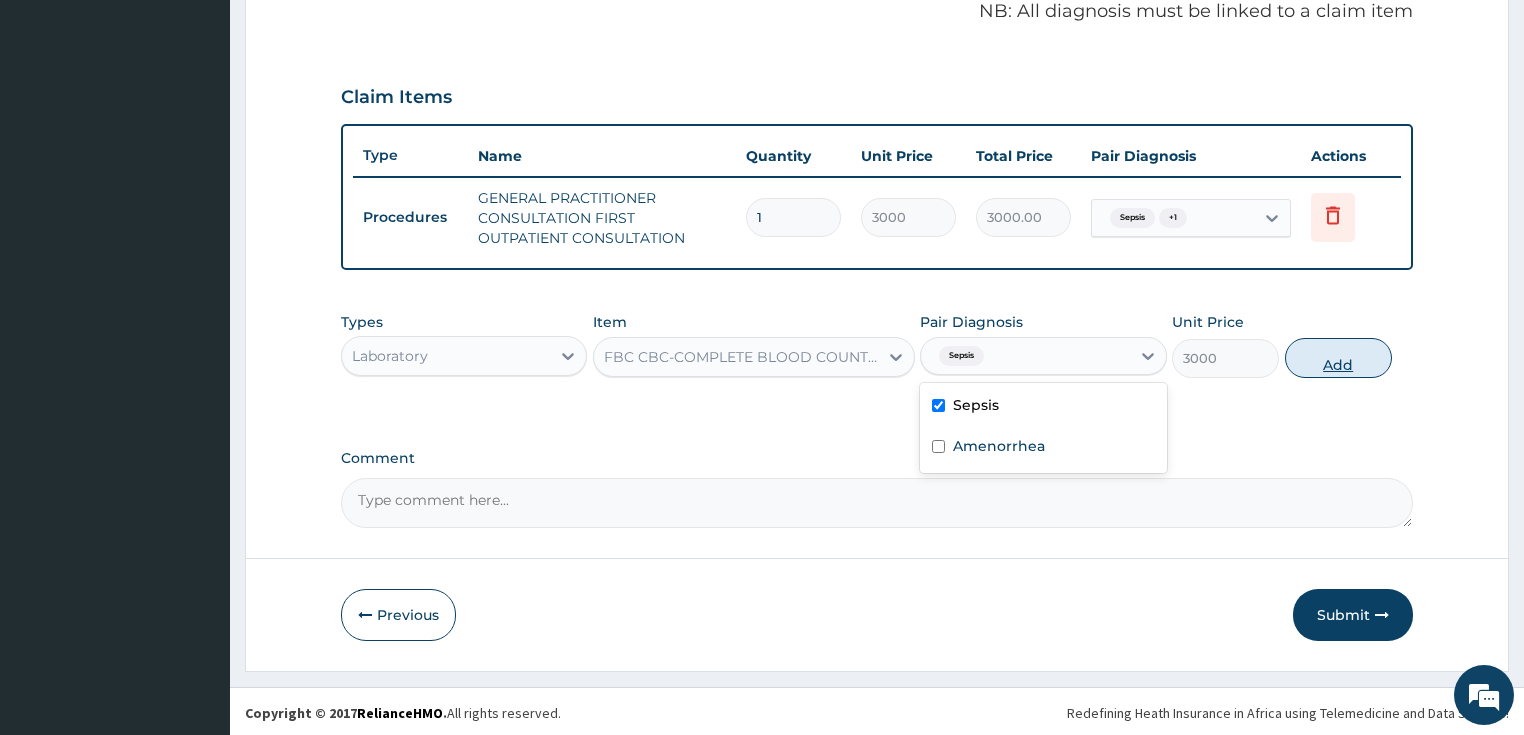 click on "Add" at bounding box center (1338, 358) 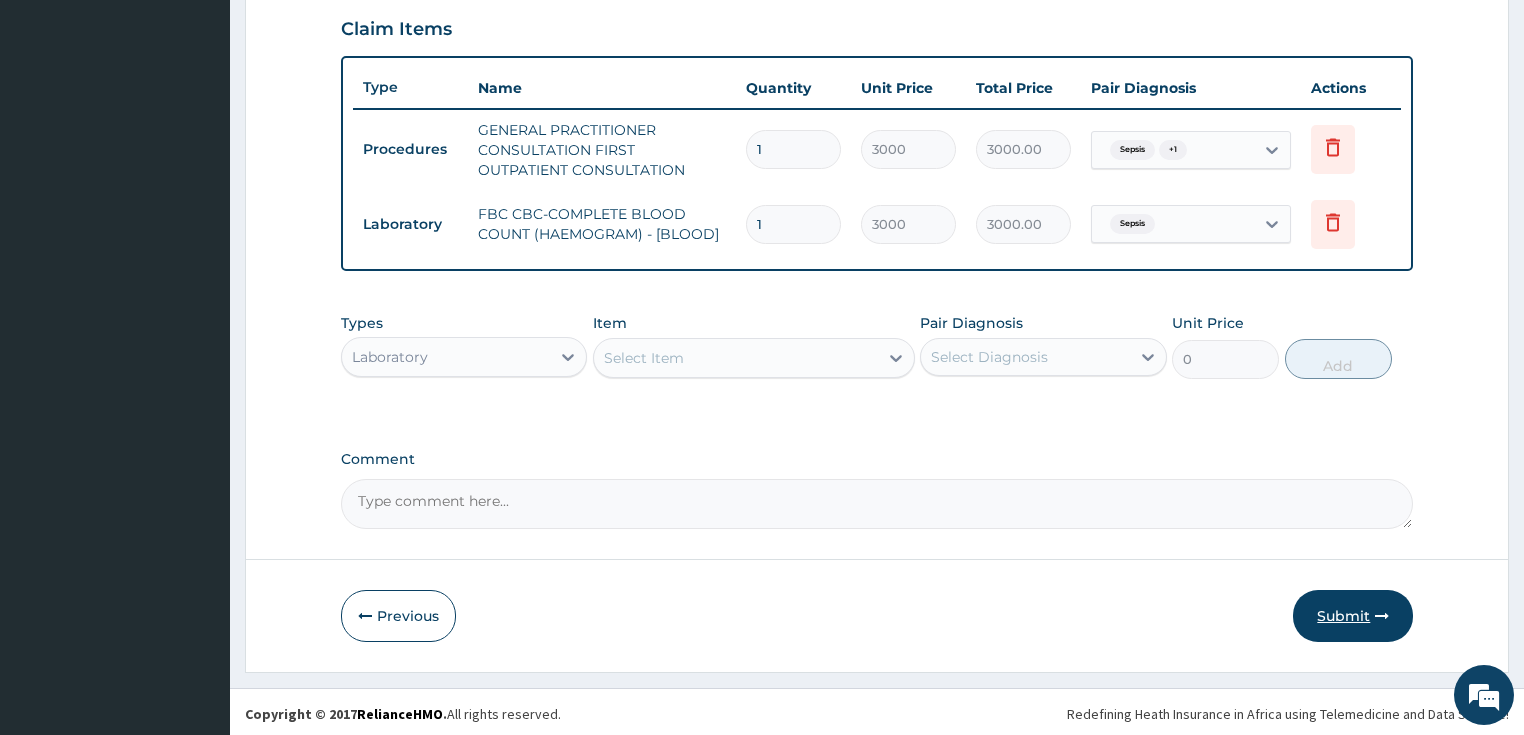 click on "Submit" at bounding box center [1353, 616] 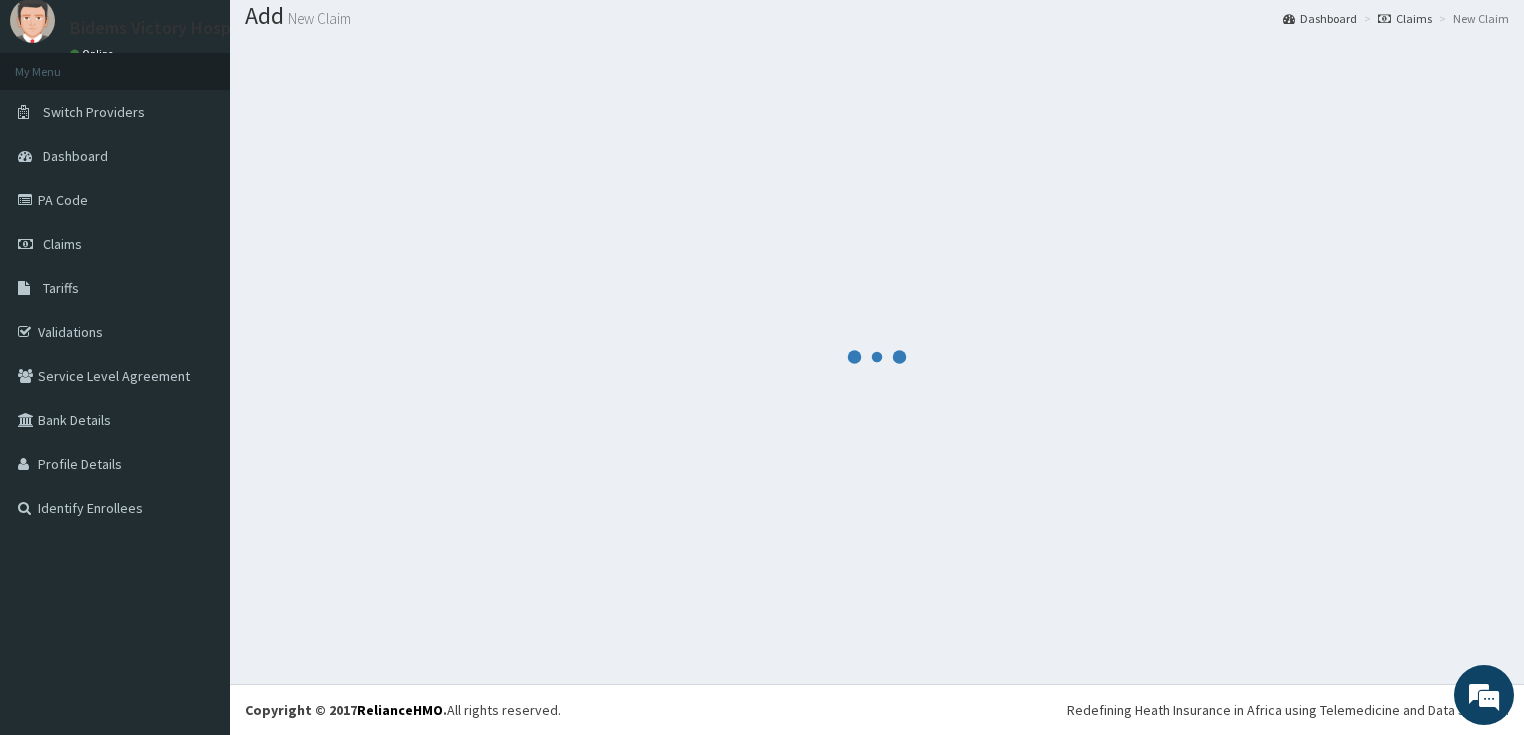 scroll, scrollTop: 61, scrollLeft: 0, axis: vertical 